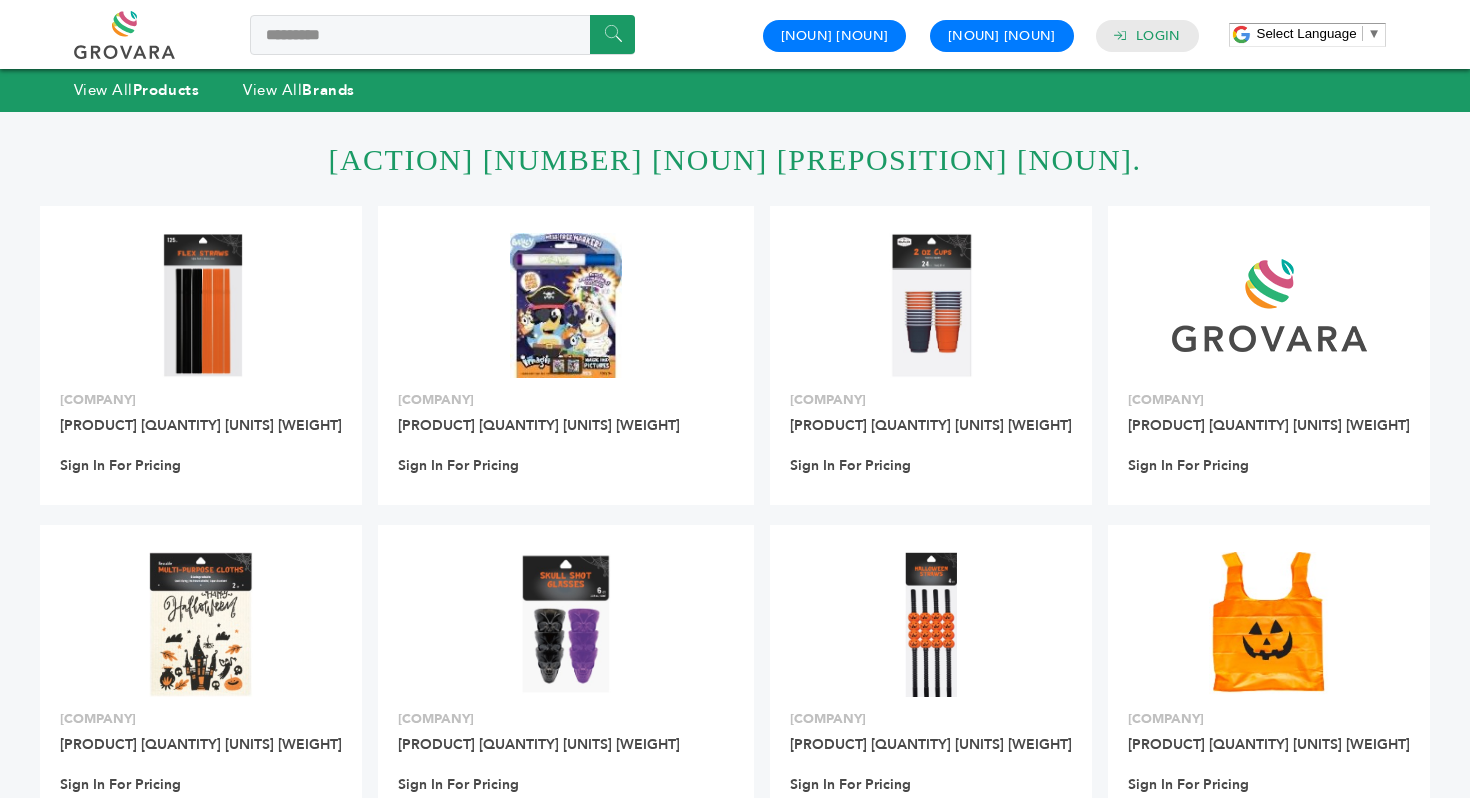 scroll, scrollTop: 0, scrollLeft: 0, axis: both 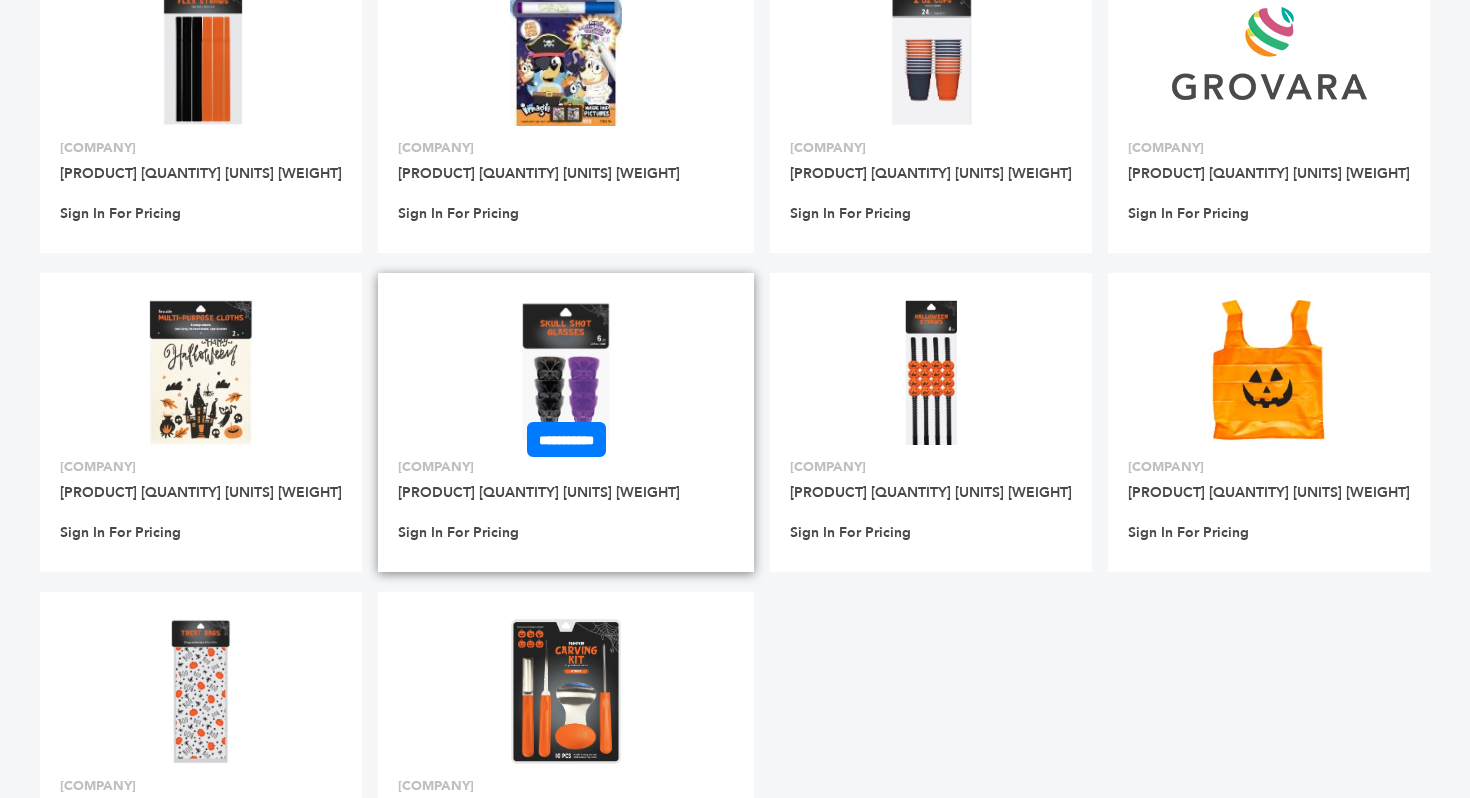 click at bounding box center [566, 372] 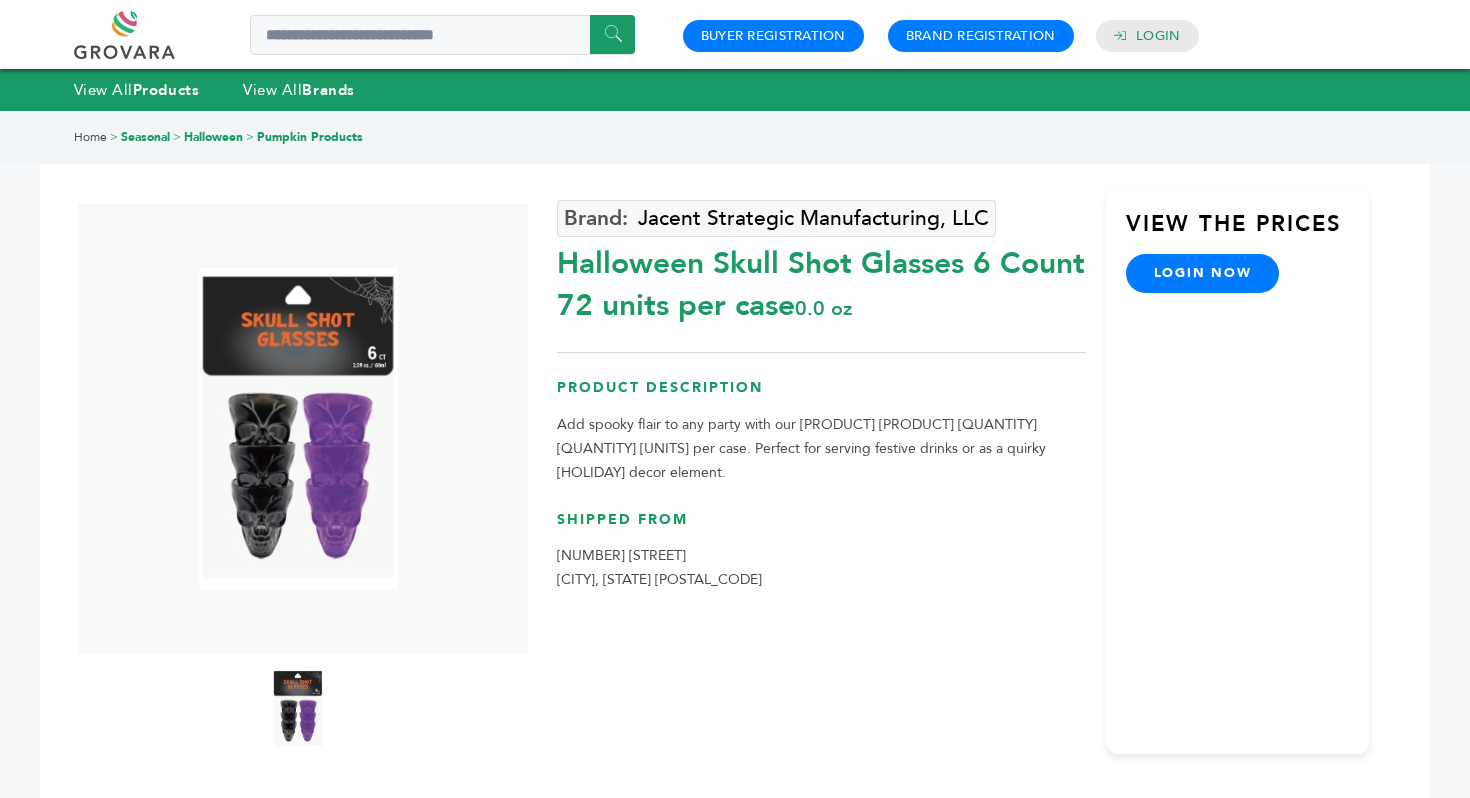 scroll, scrollTop: 0, scrollLeft: 0, axis: both 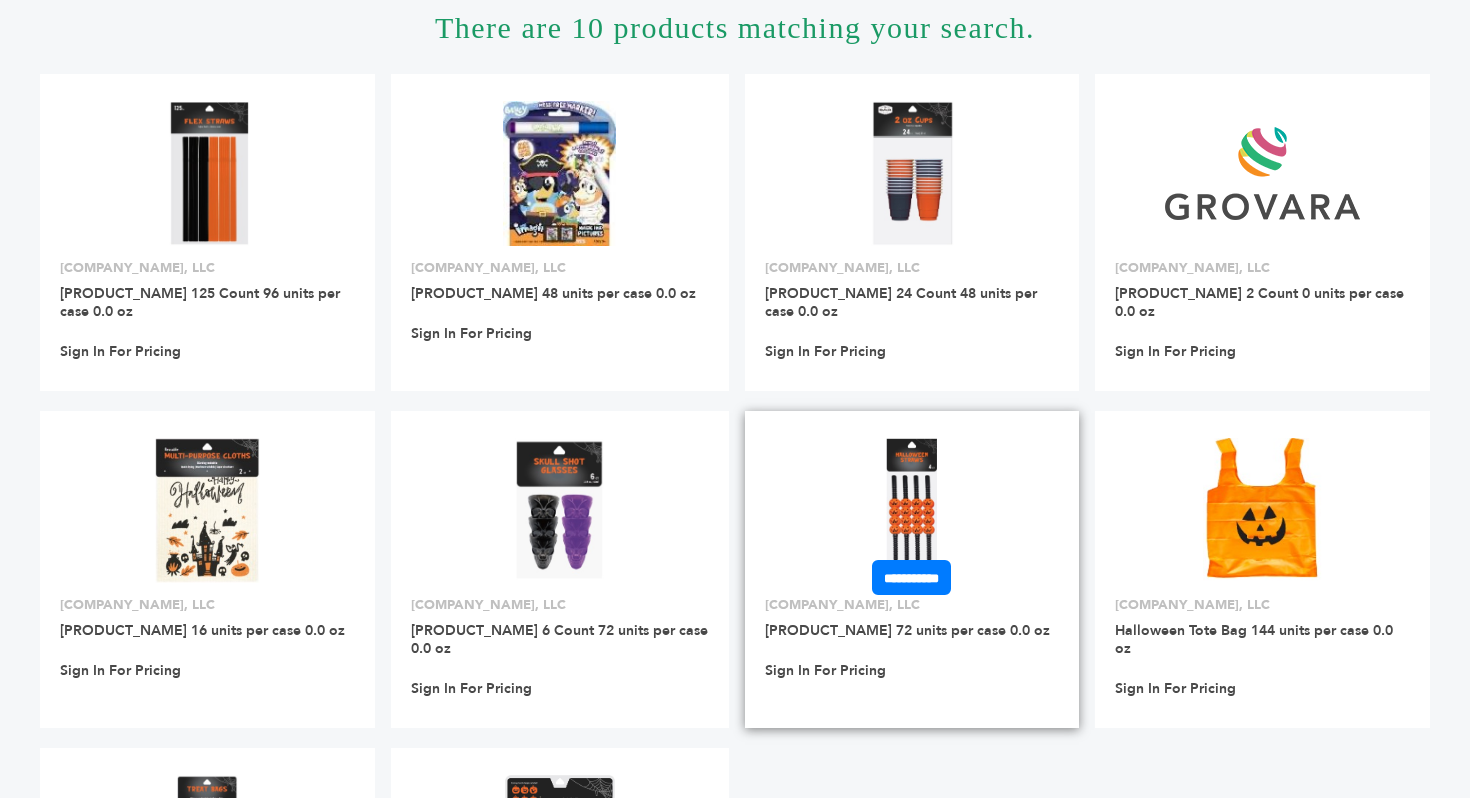 click at bounding box center [912, 511] 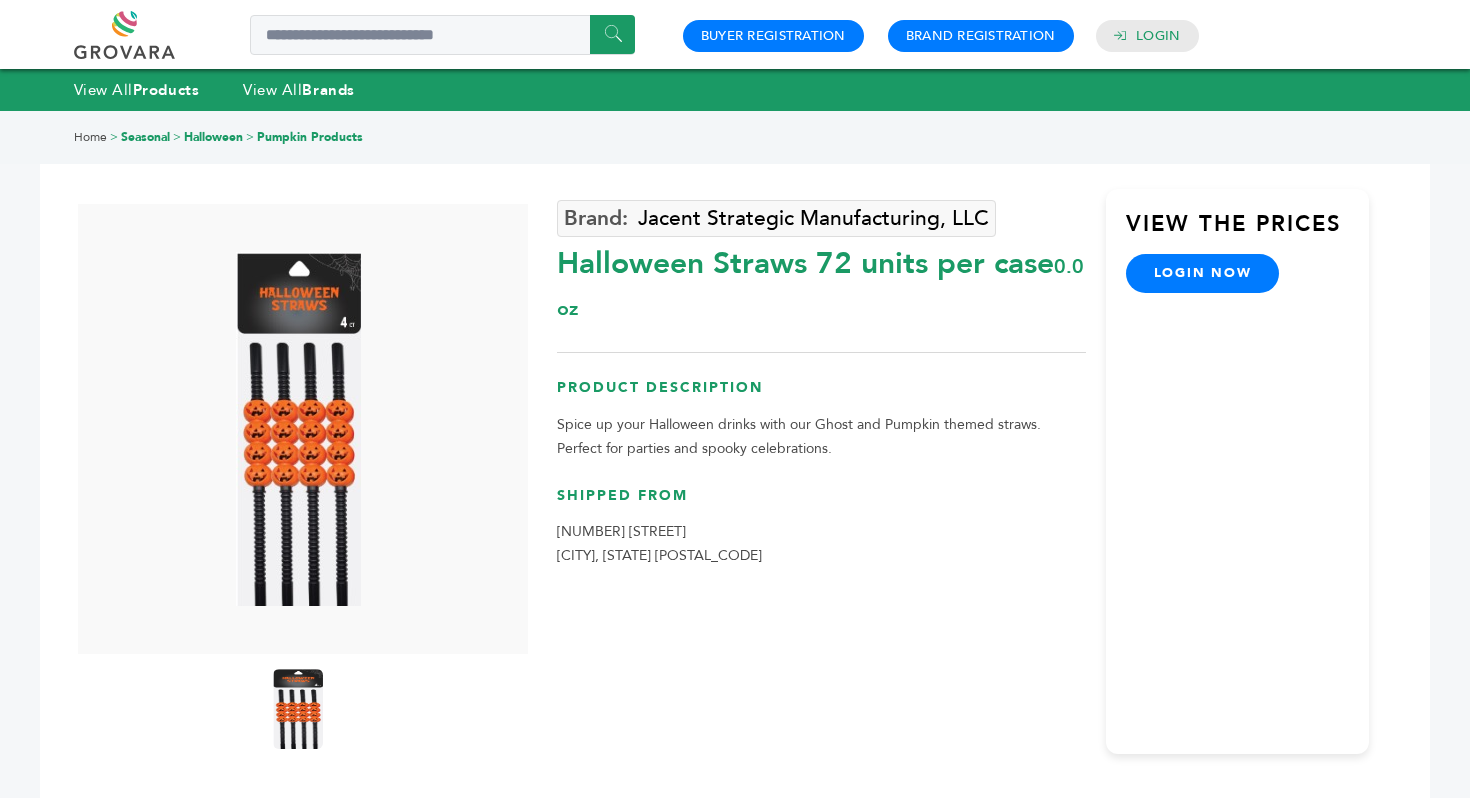 scroll, scrollTop: 0, scrollLeft: 0, axis: both 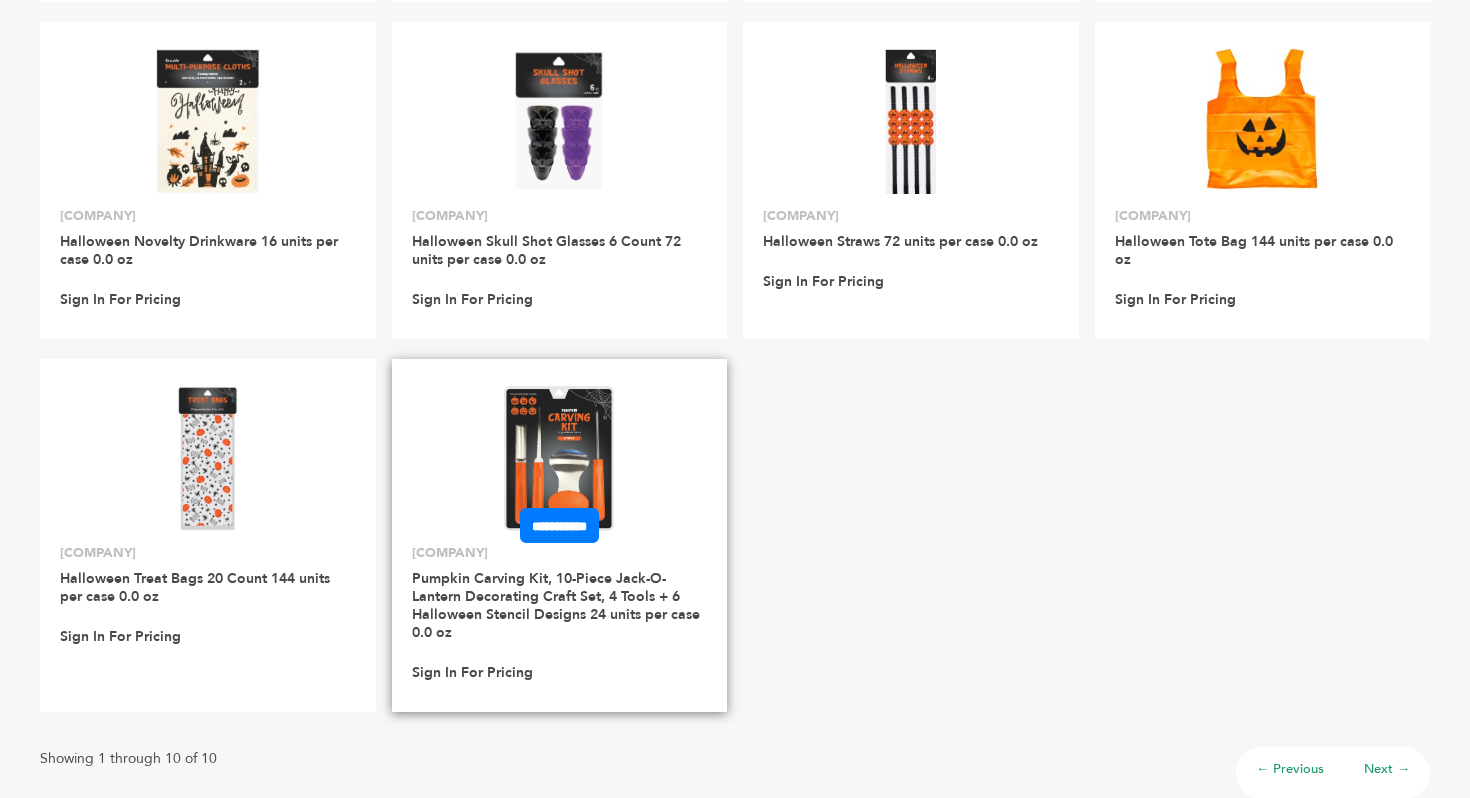 click at bounding box center [559, 458] 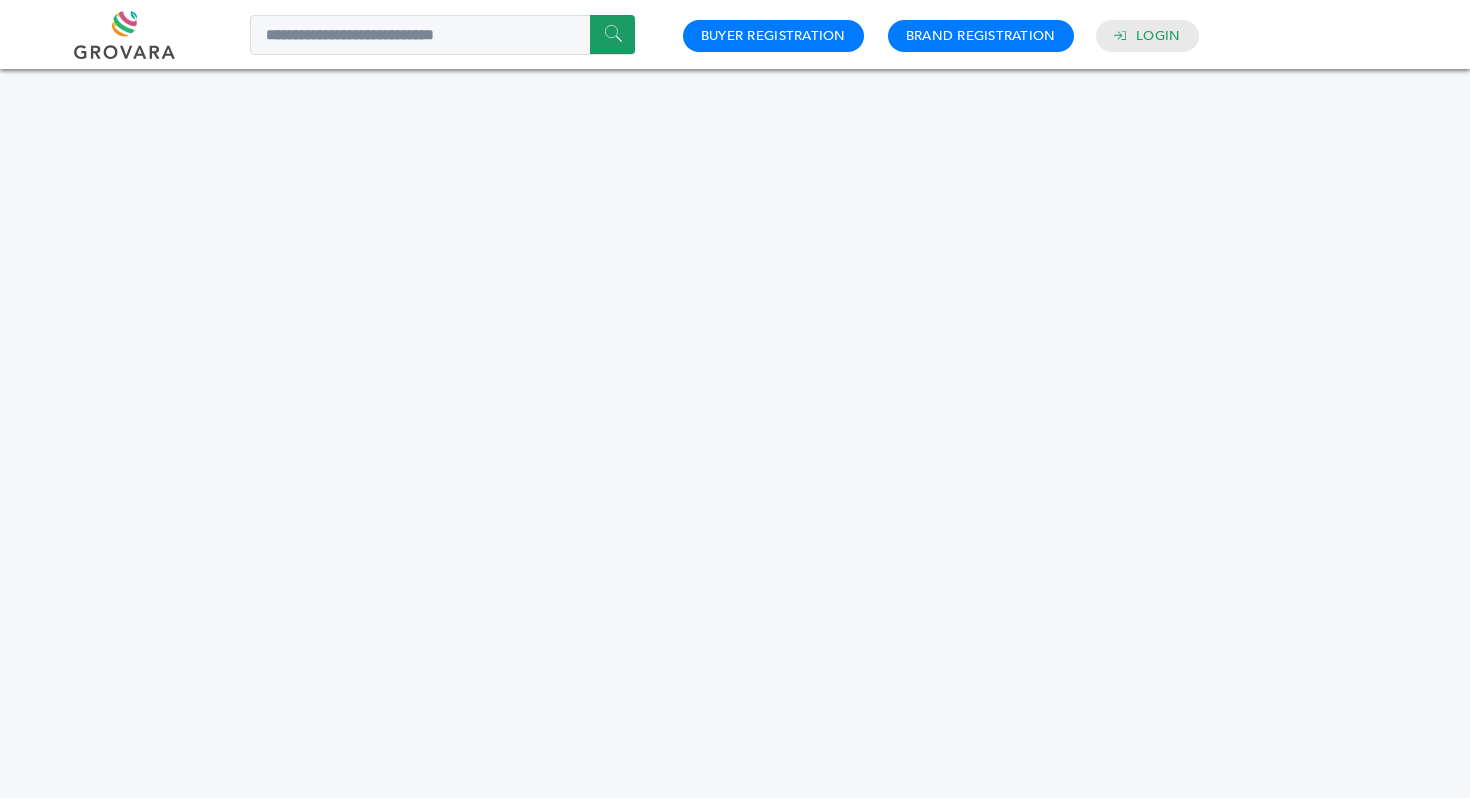 scroll, scrollTop: 0, scrollLeft: 0, axis: both 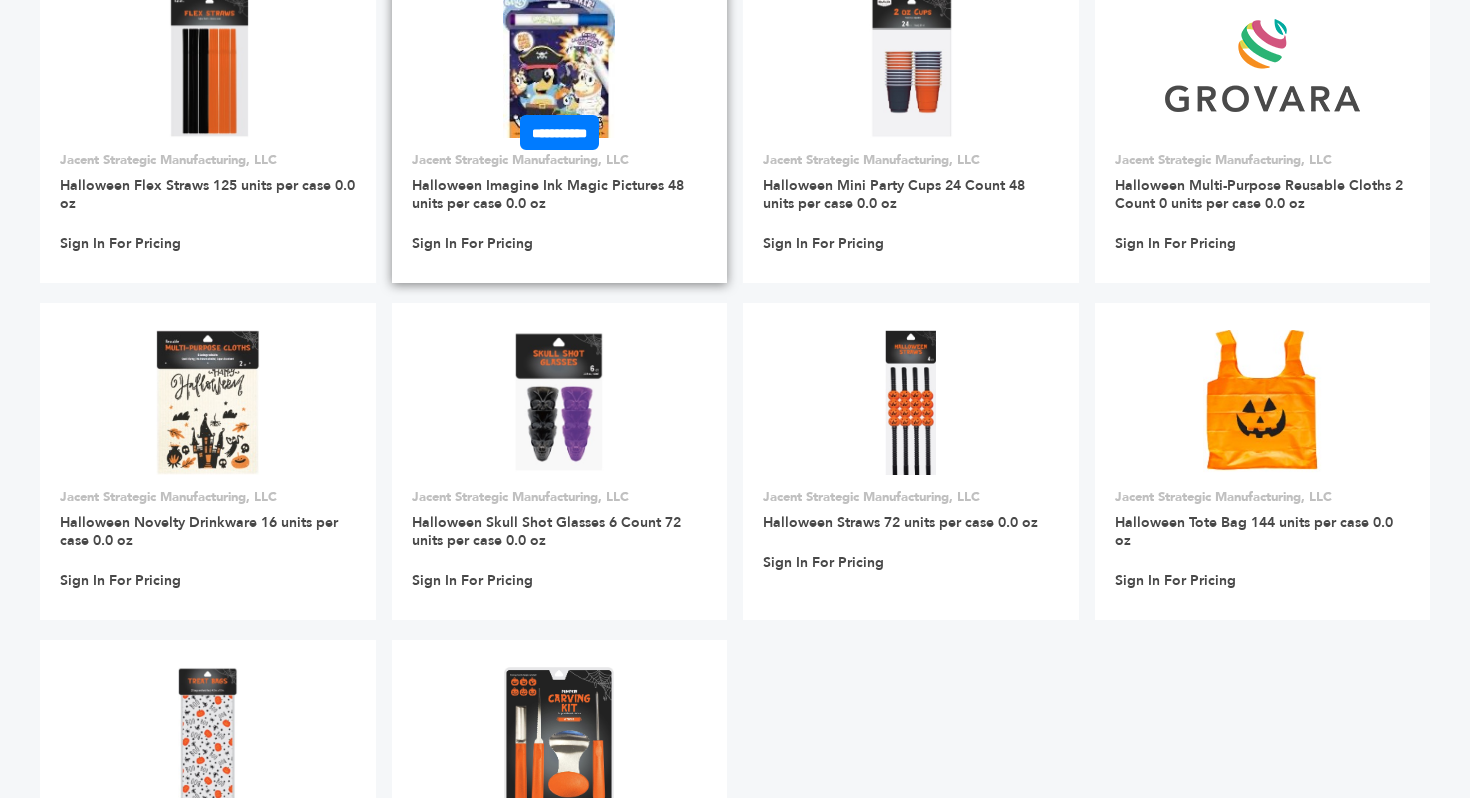 click at bounding box center (559, 65) 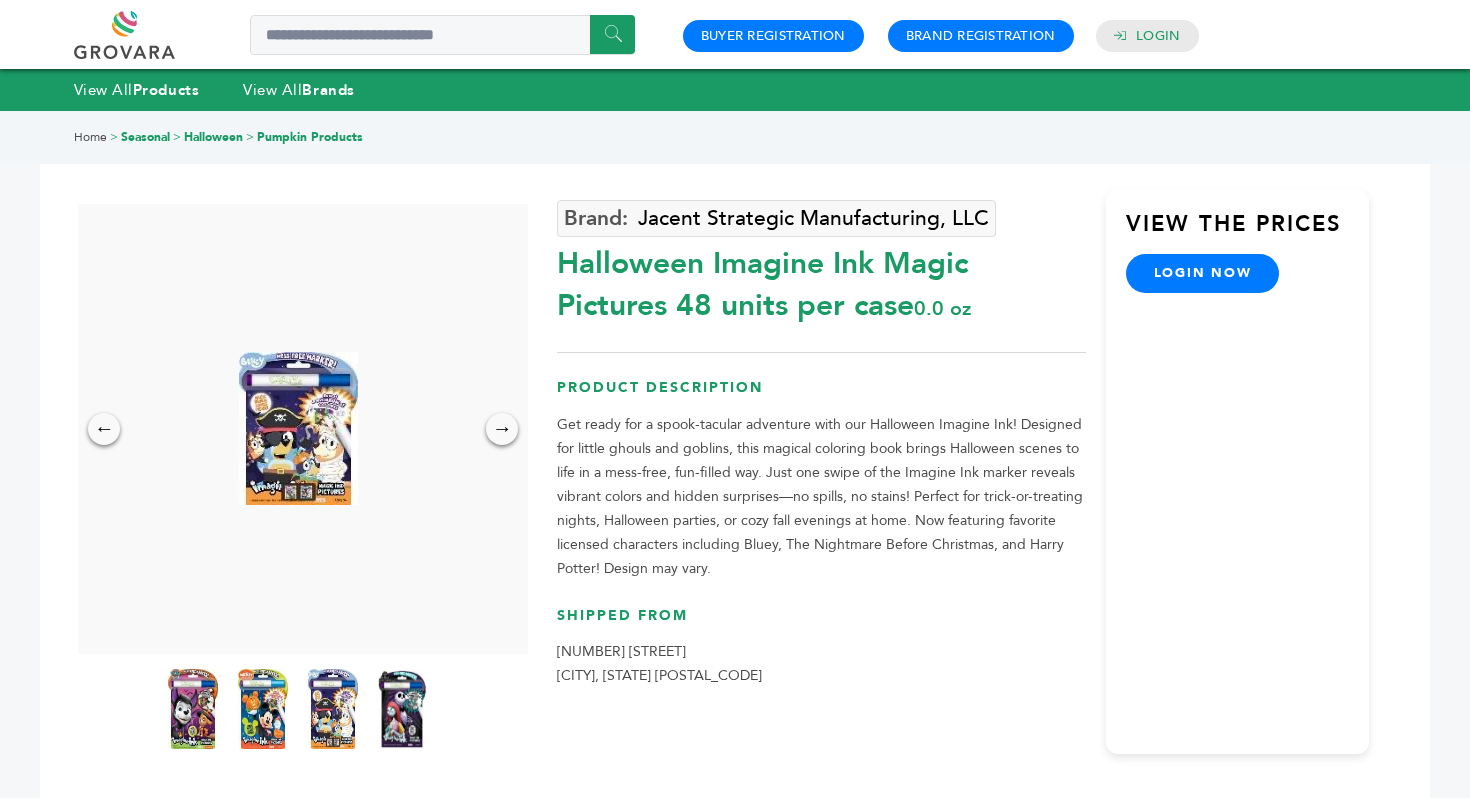 scroll, scrollTop: 0, scrollLeft: 0, axis: both 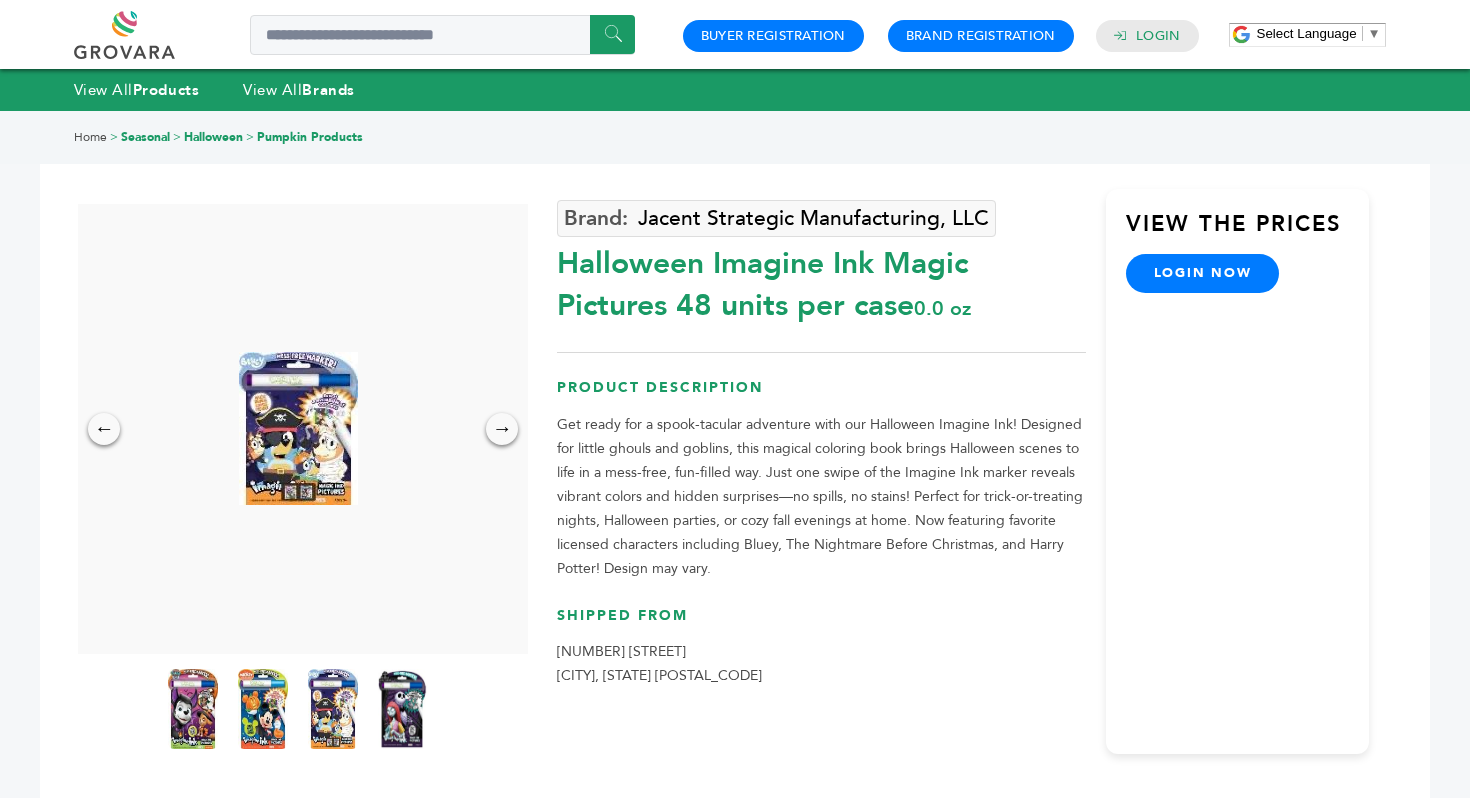 click on "Halloween Imagine Ink Magic Pictures 48 units per case                         [WEIGHT]" at bounding box center [821, 280] 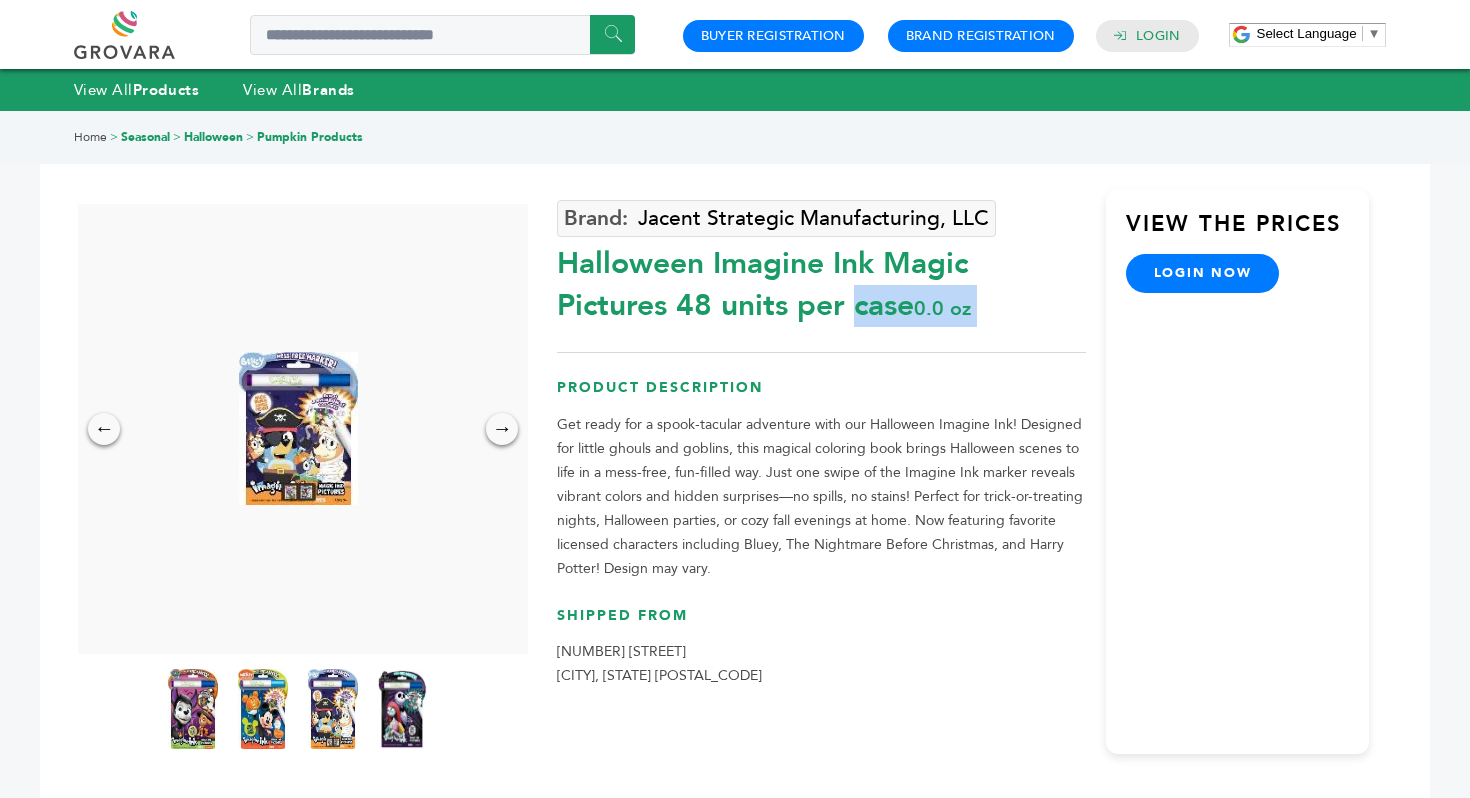click on "Halloween Imagine Ink Magic Pictures 48 units per case                         0.0 oz" at bounding box center (821, 280) 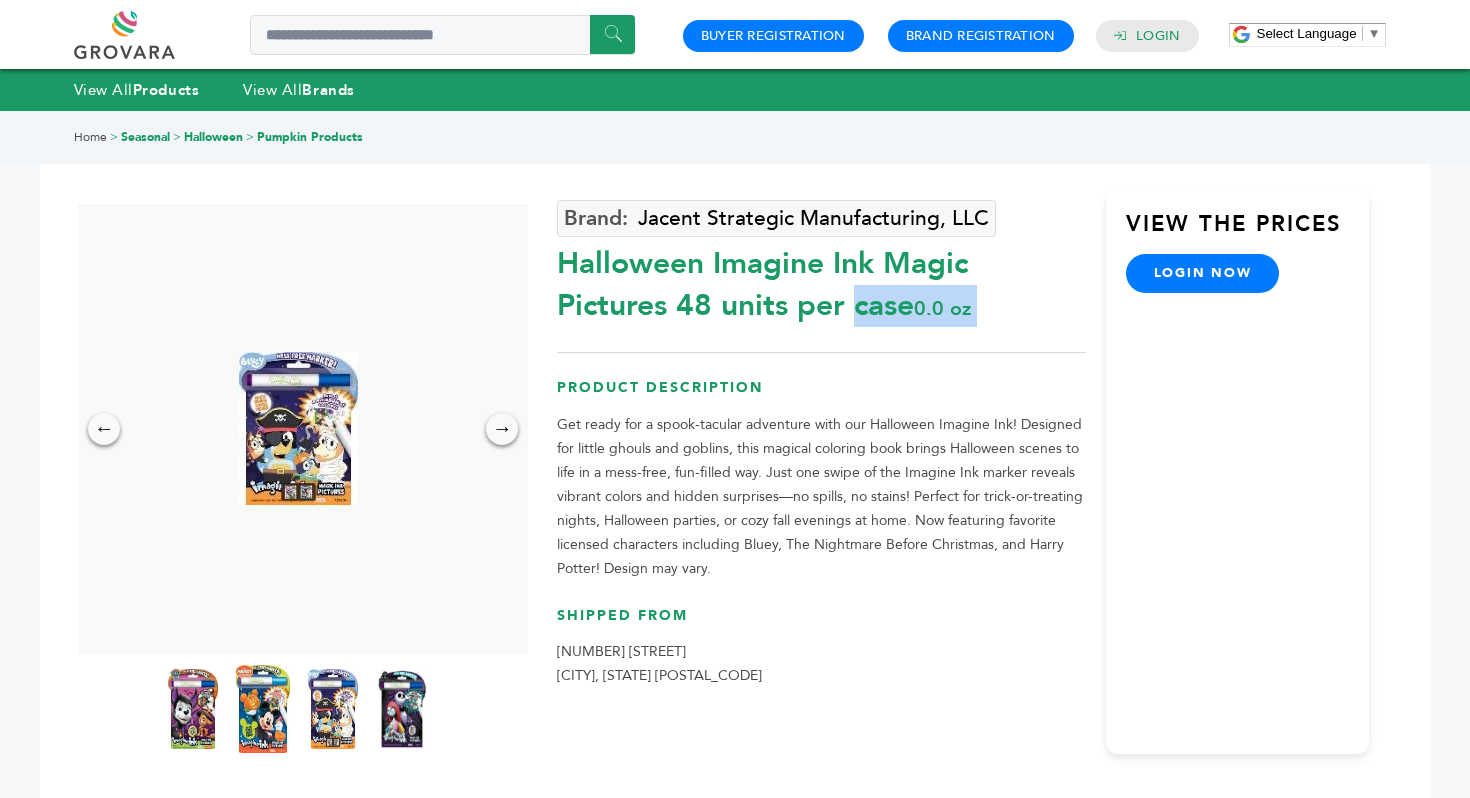 click at bounding box center (263, 709) 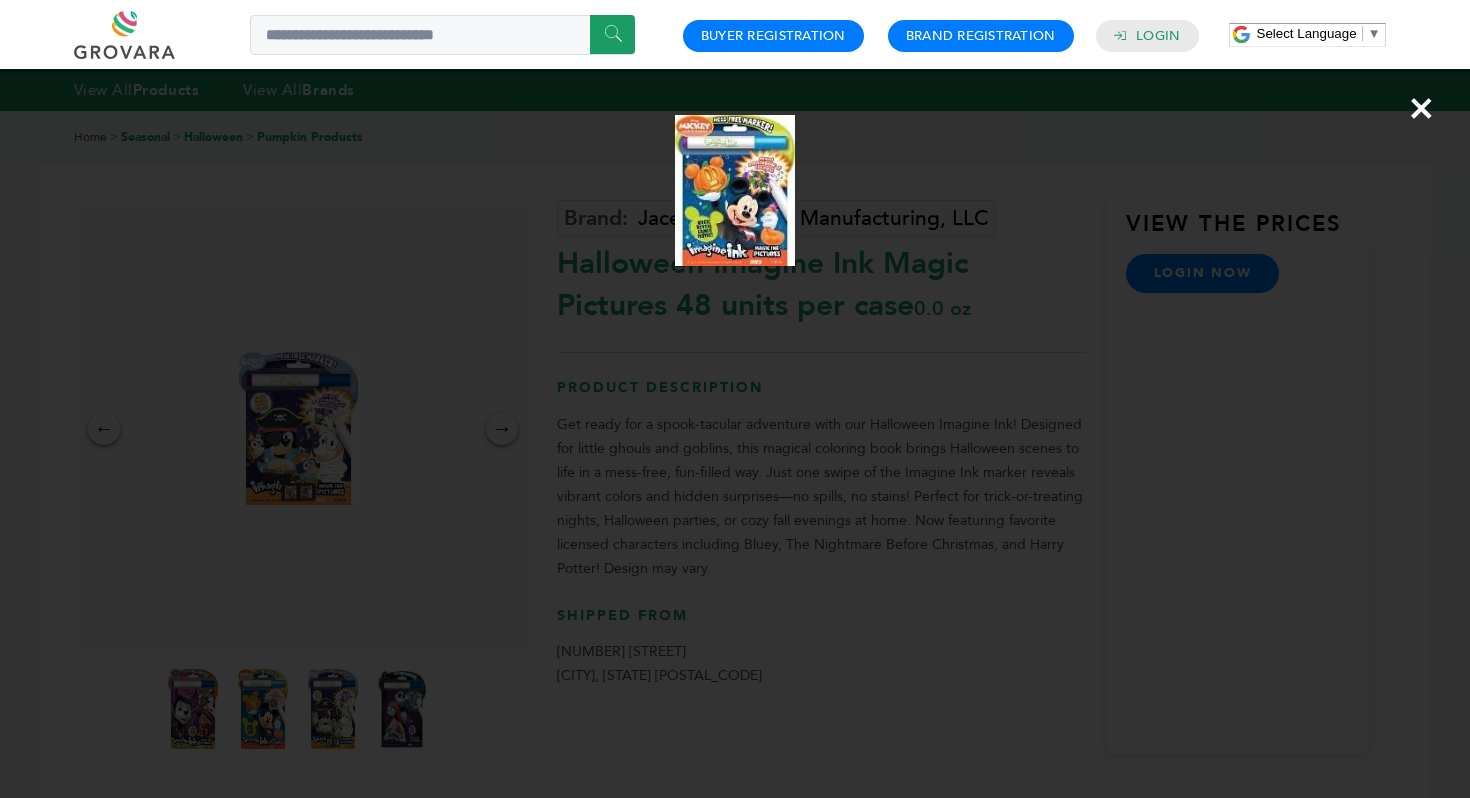 click on "×" at bounding box center [735, 399] 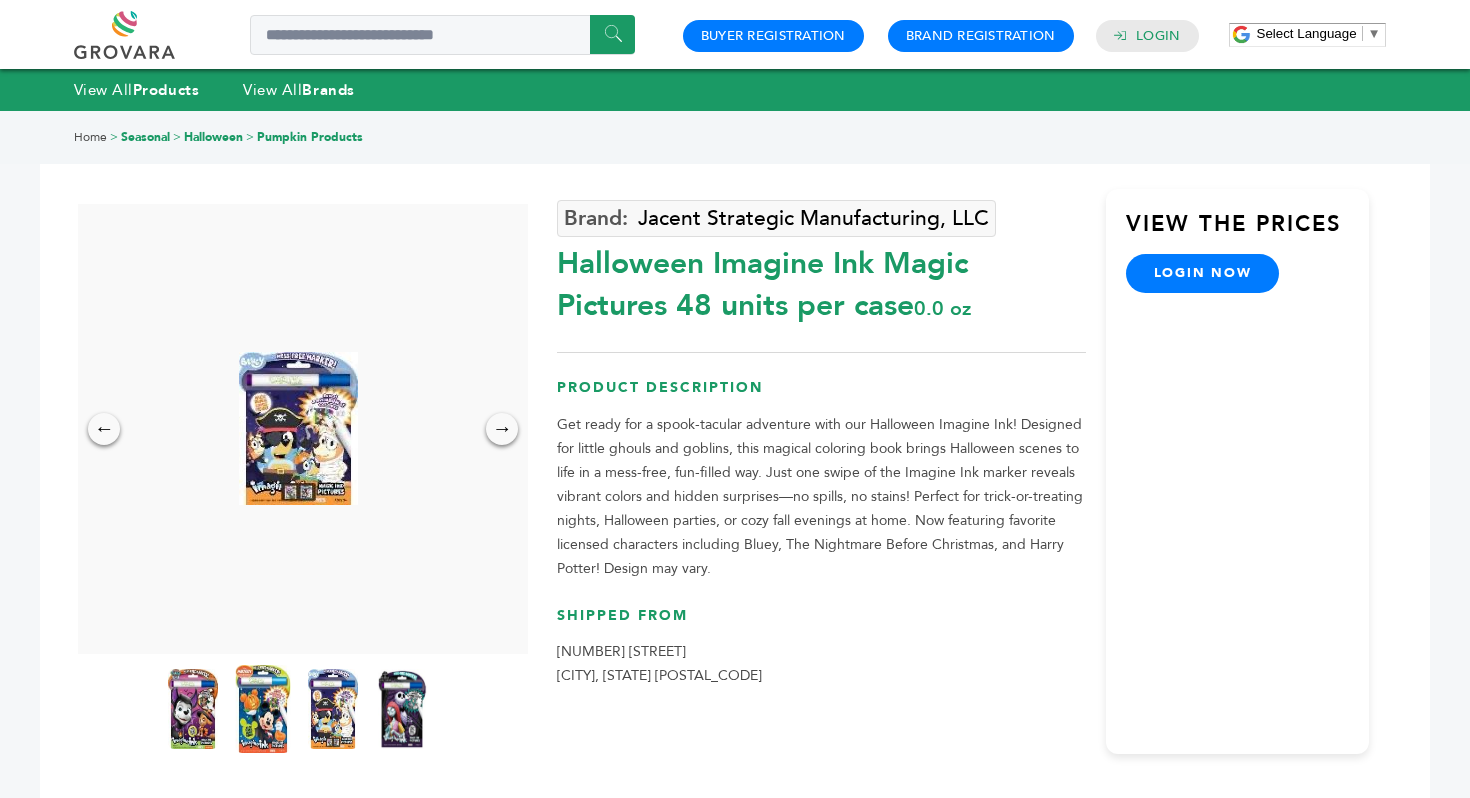 click at bounding box center (263, 709) 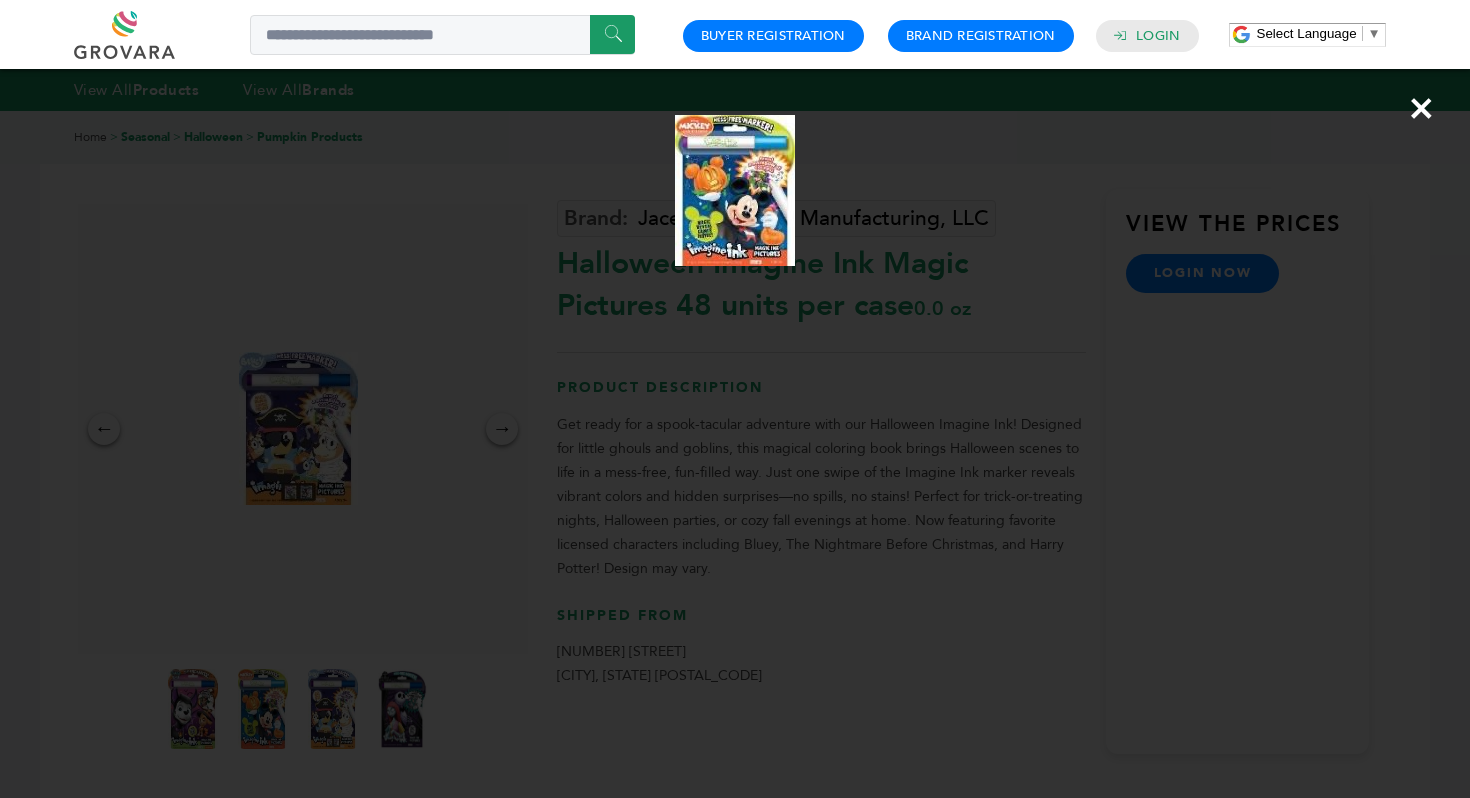 click on "×" at bounding box center (735, 399) 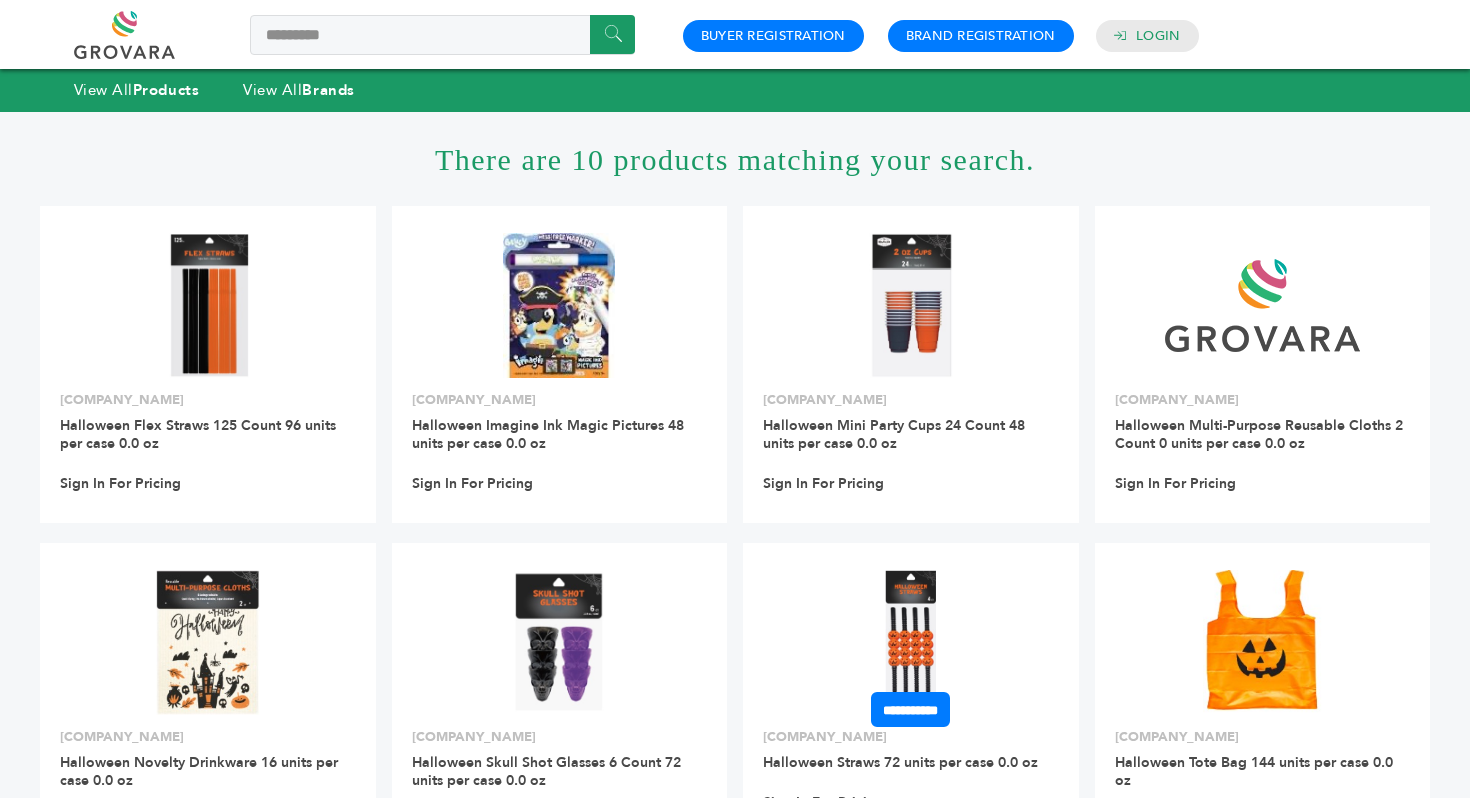 scroll, scrollTop: 240, scrollLeft: 0, axis: vertical 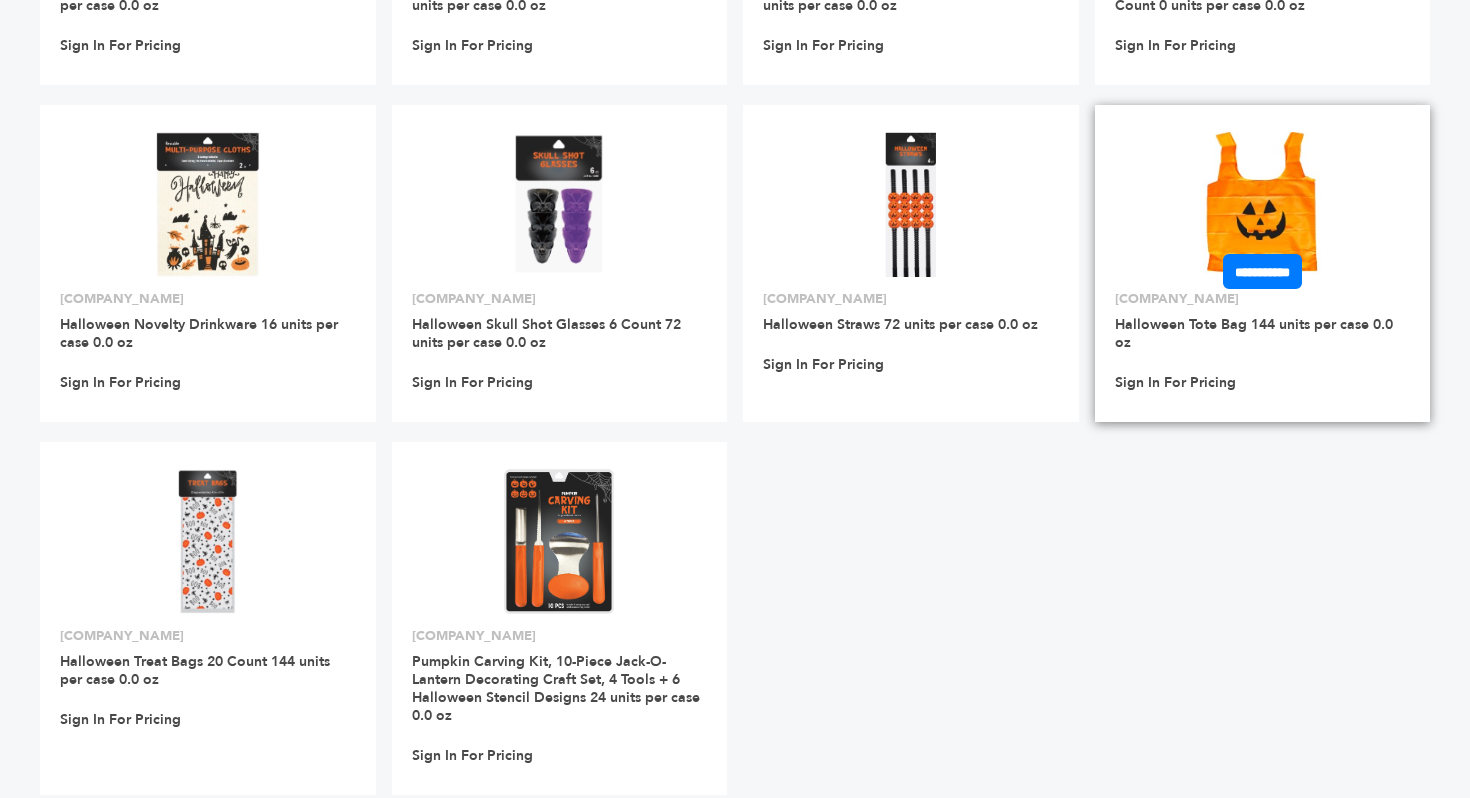 click at bounding box center [1263, 205] 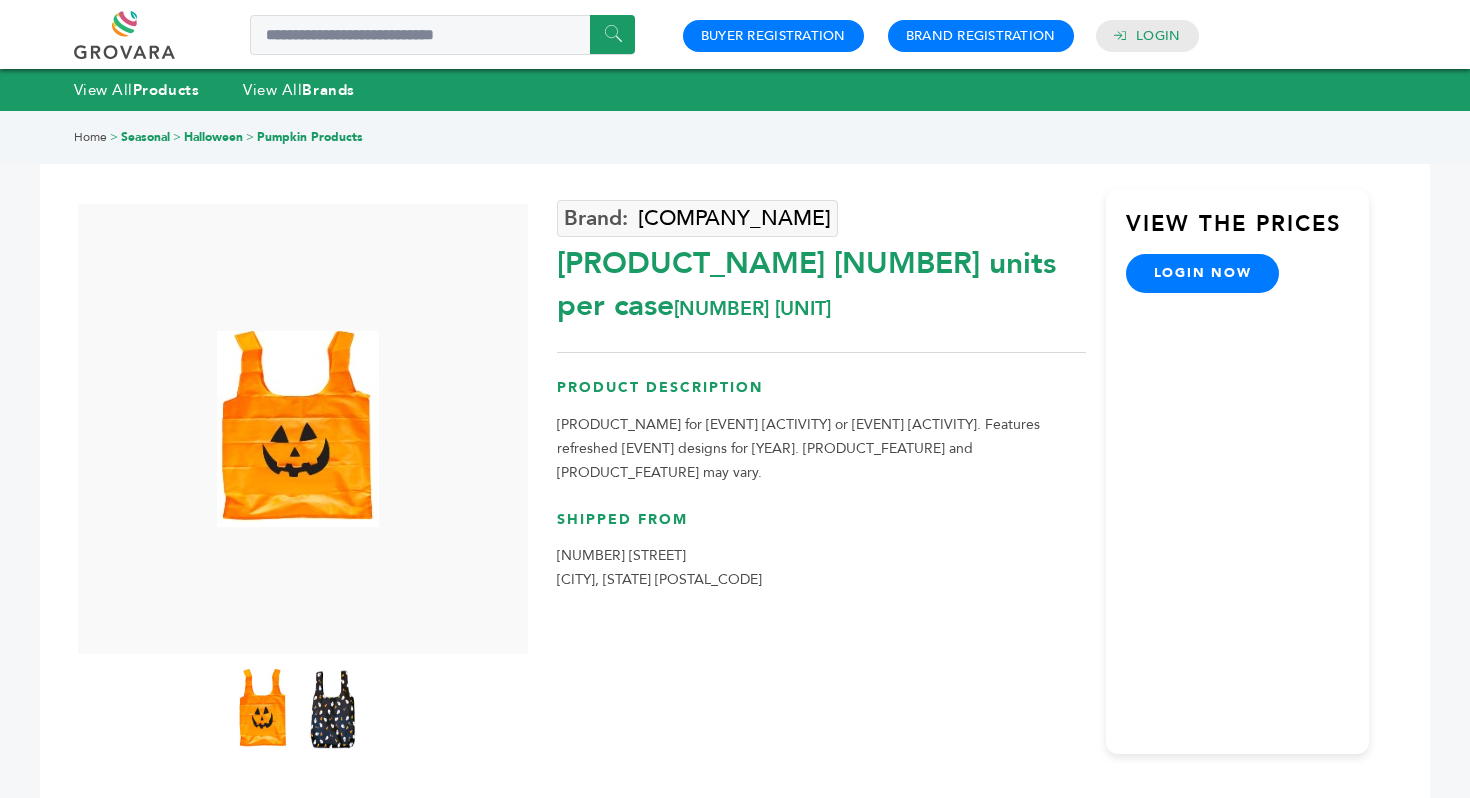 scroll, scrollTop: 0, scrollLeft: 0, axis: both 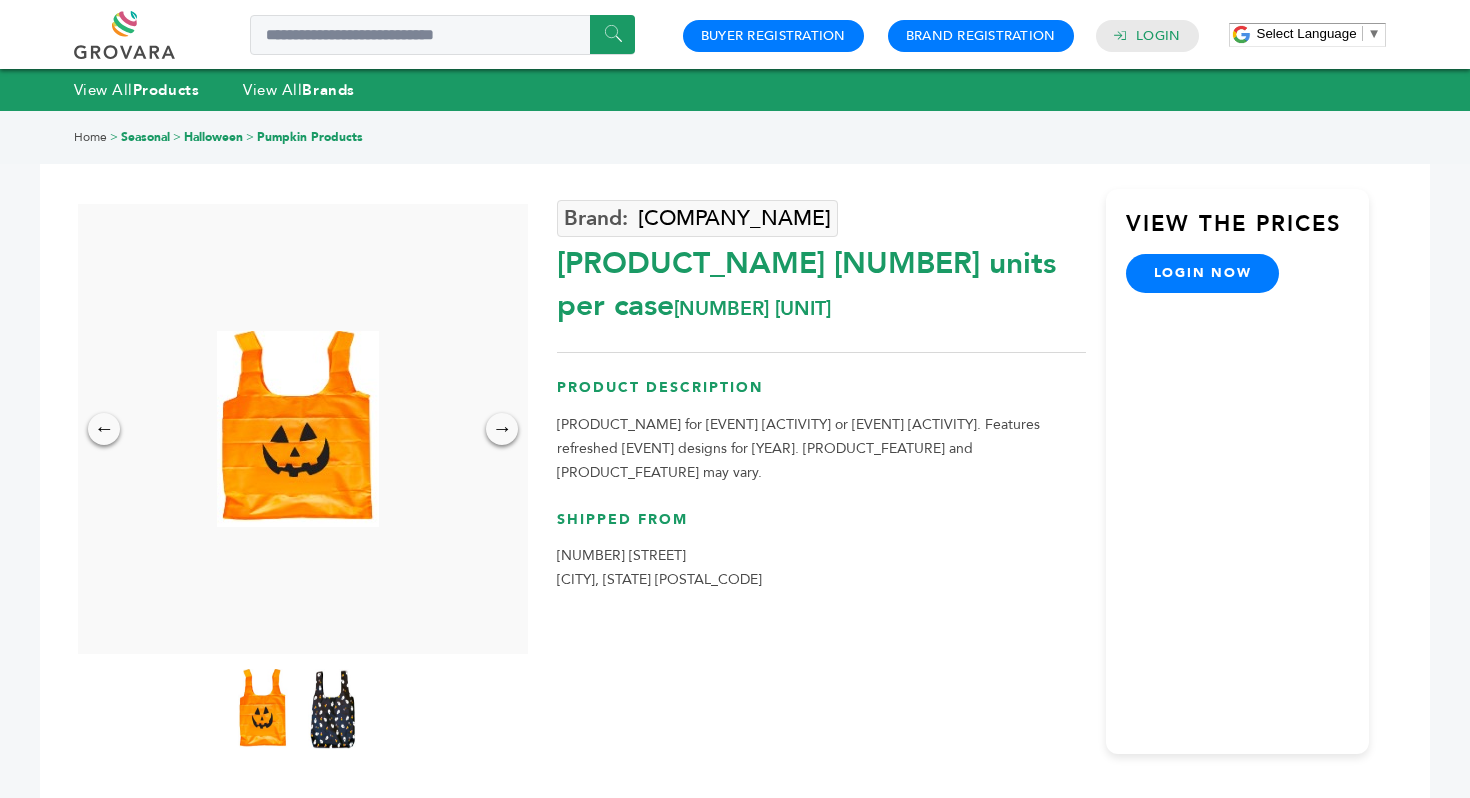 click at bounding box center [298, 429] 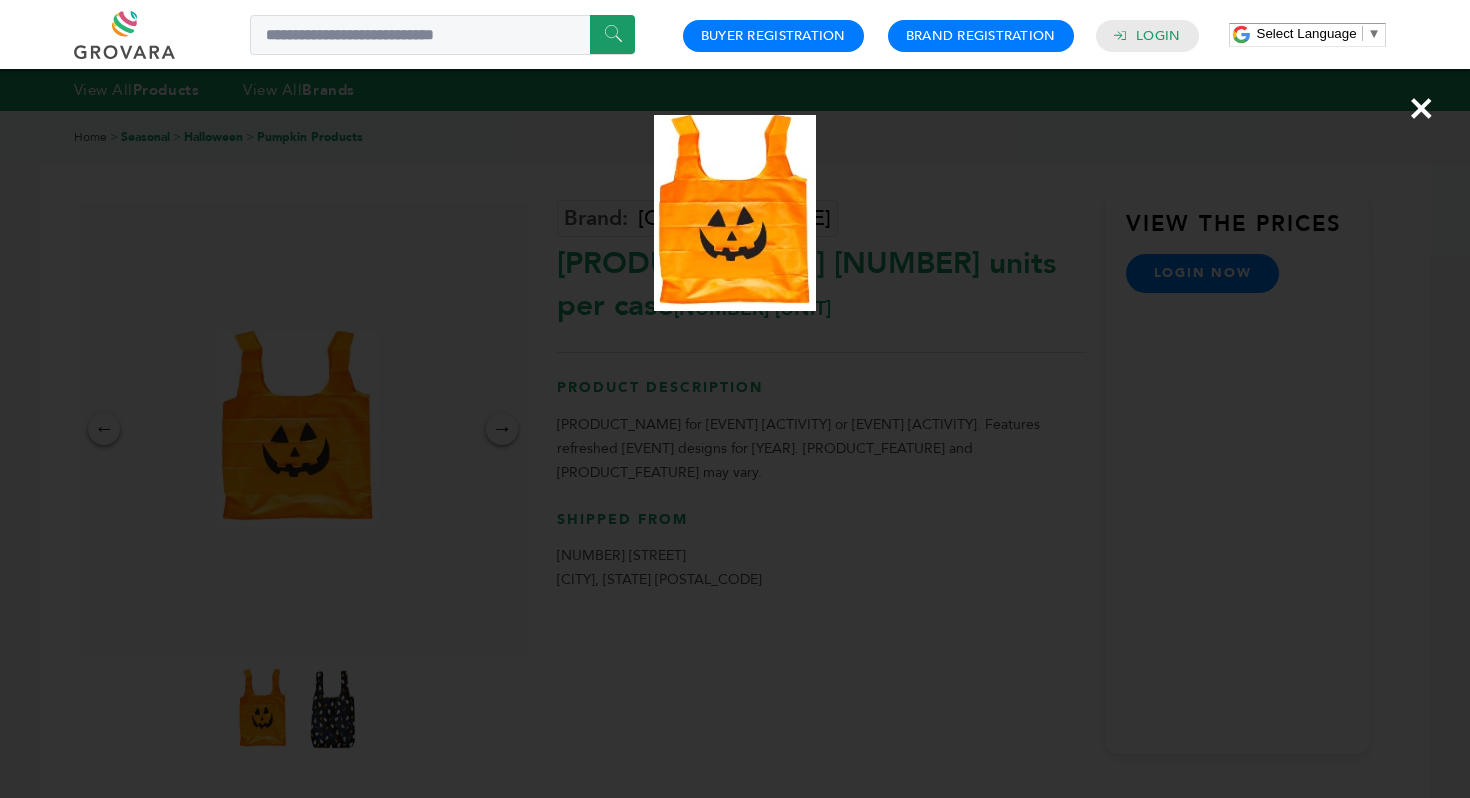 click on "×" at bounding box center (735, 399) 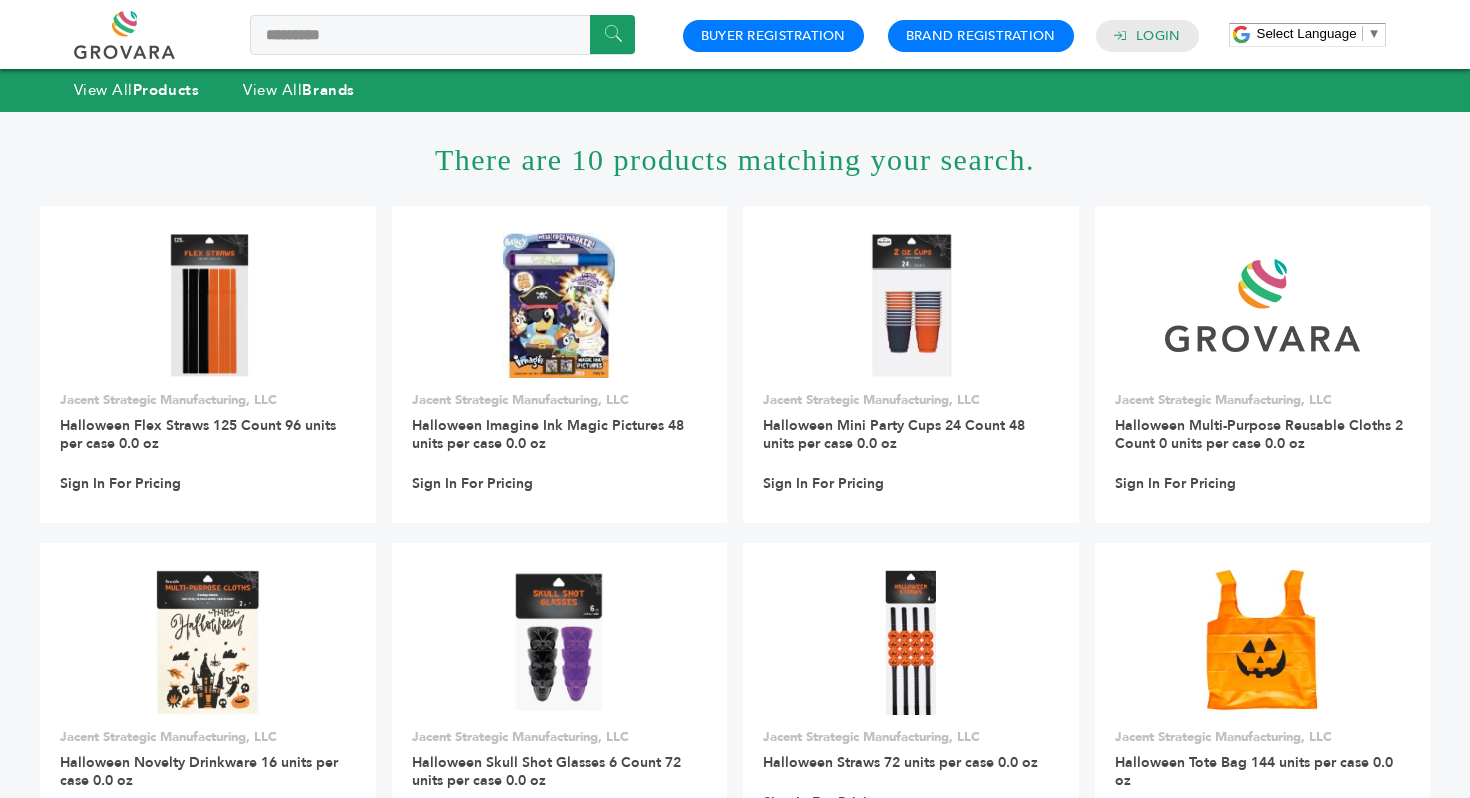 scroll, scrollTop: 826, scrollLeft: 0, axis: vertical 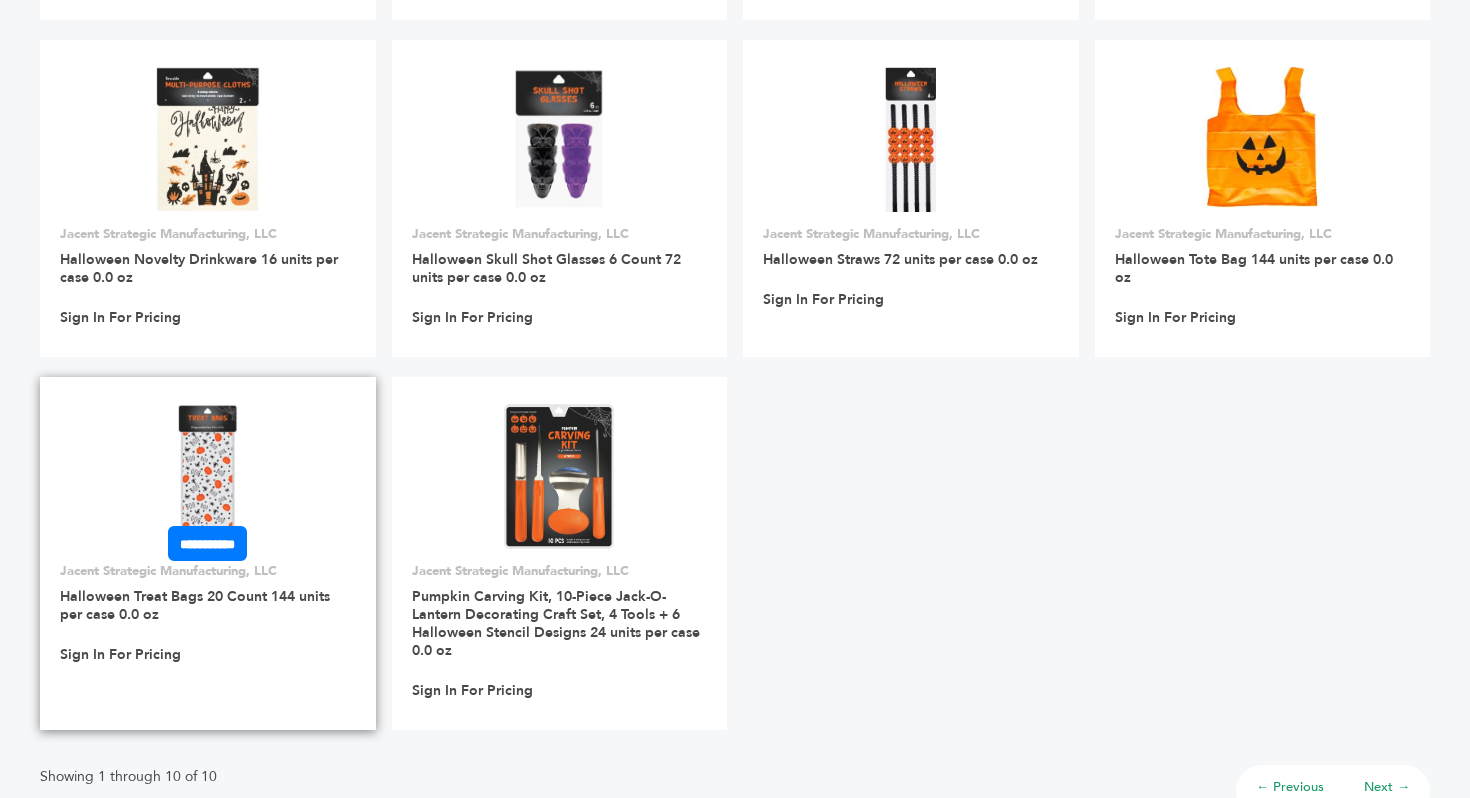 click at bounding box center [208, 477] 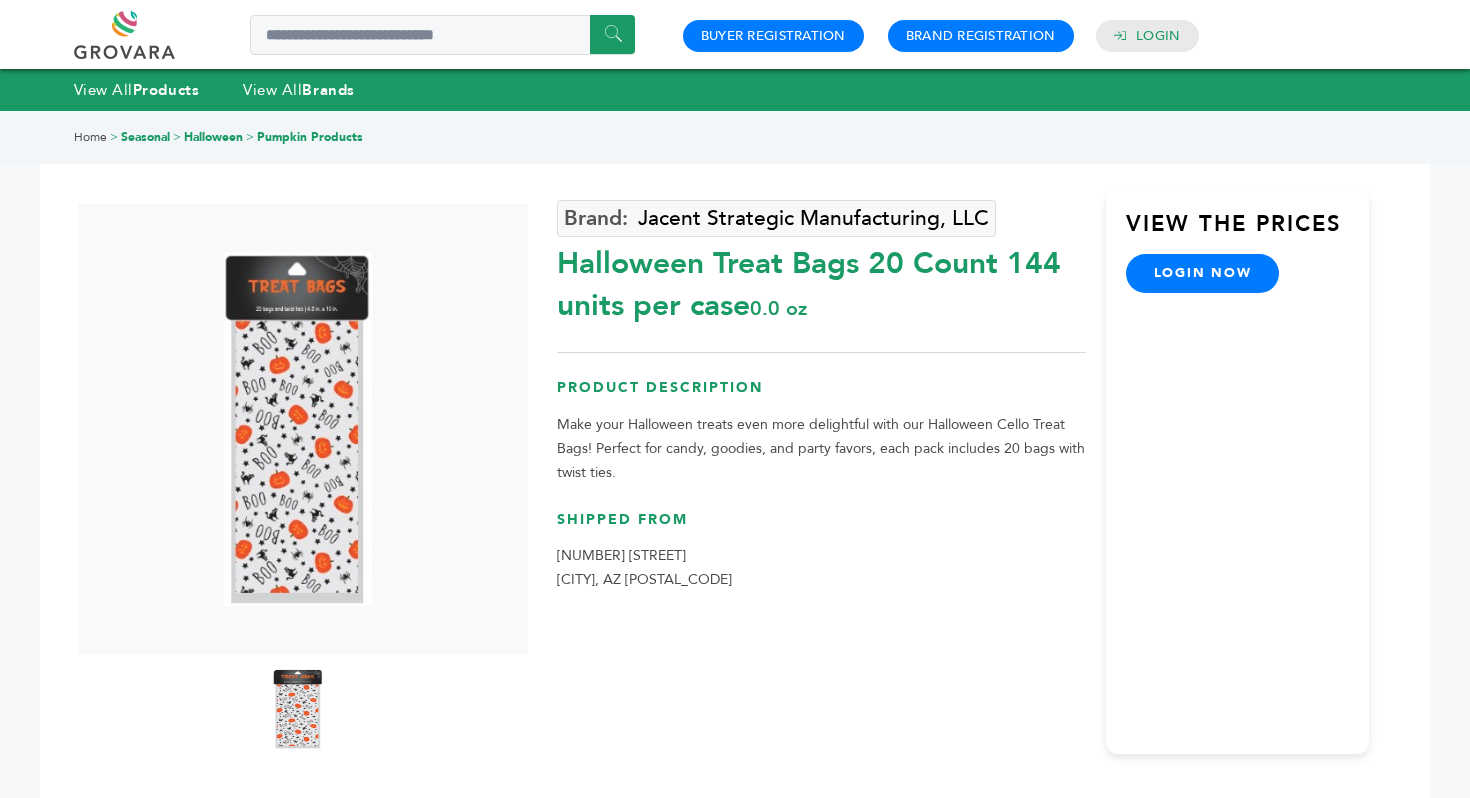 scroll, scrollTop: 0, scrollLeft: 0, axis: both 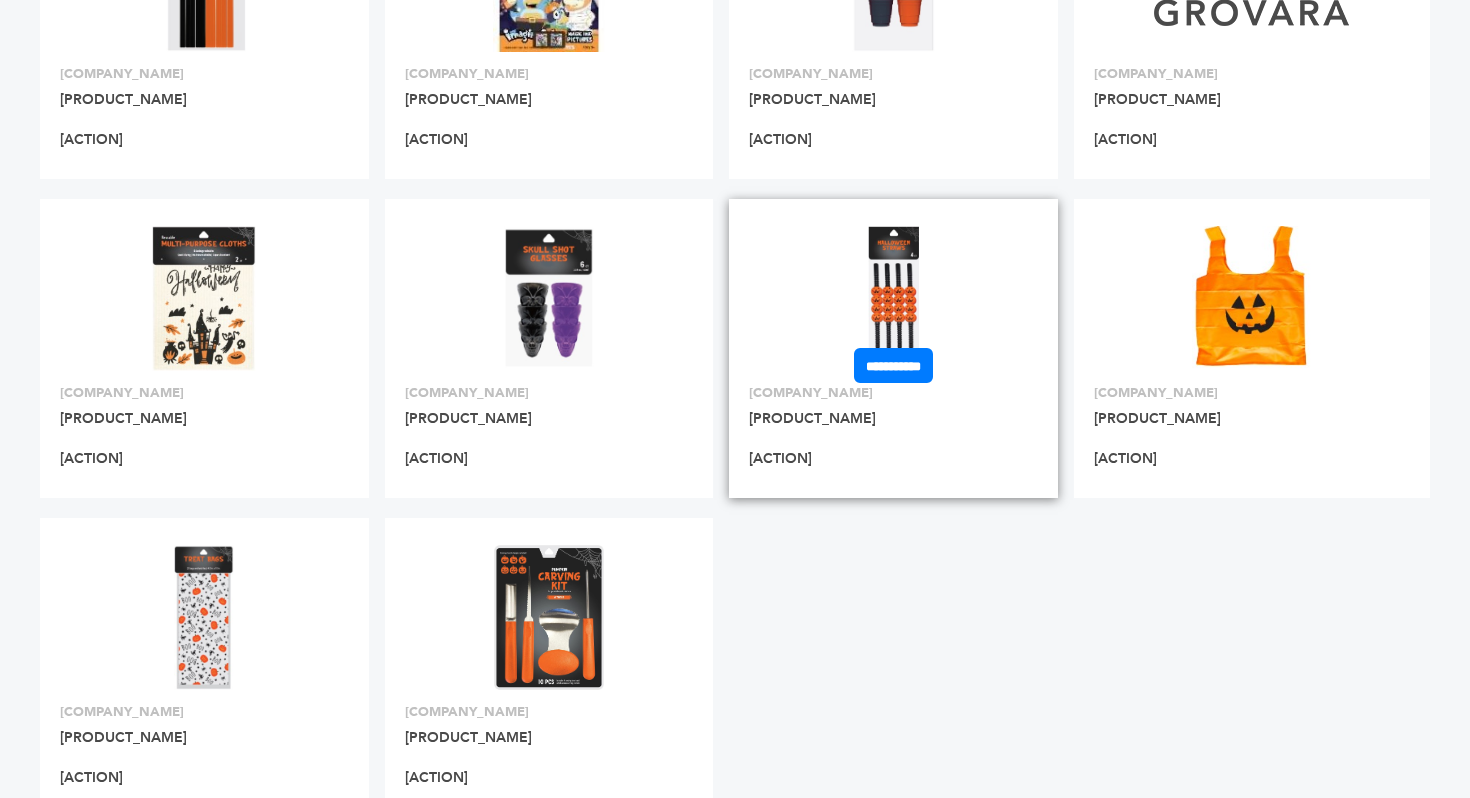 click at bounding box center [893, 299] 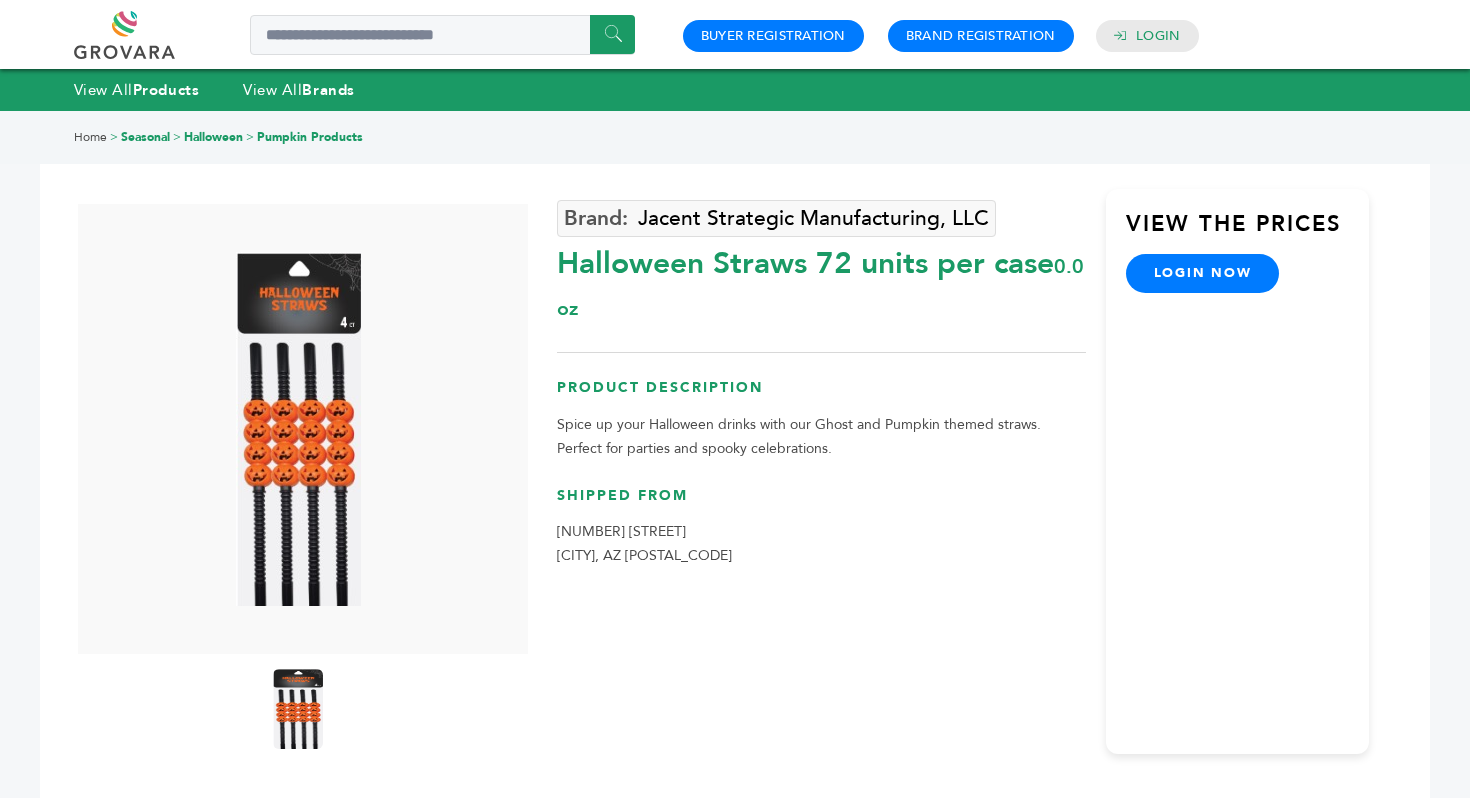 scroll, scrollTop: 0, scrollLeft: 0, axis: both 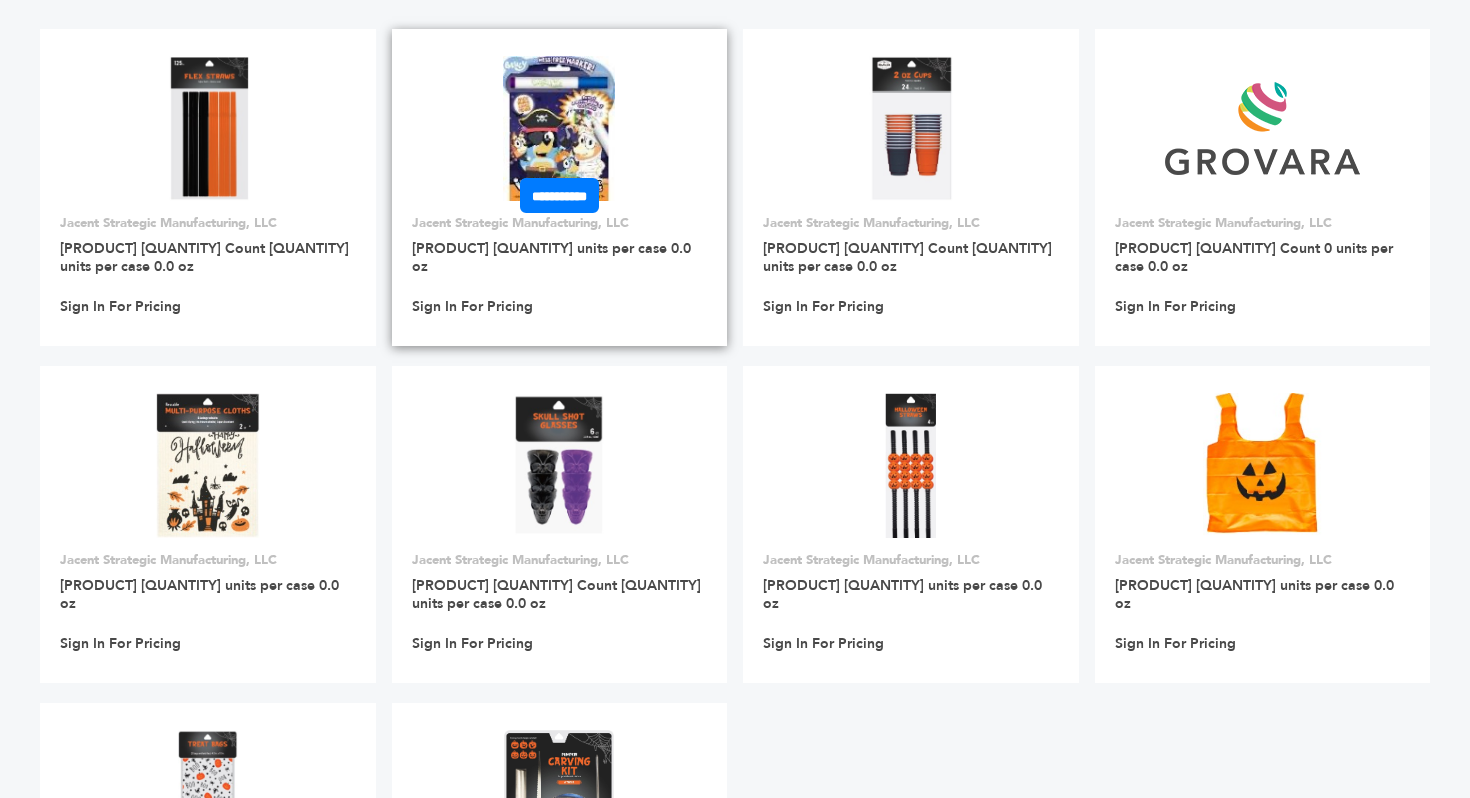 click at bounding box center (559, 128) 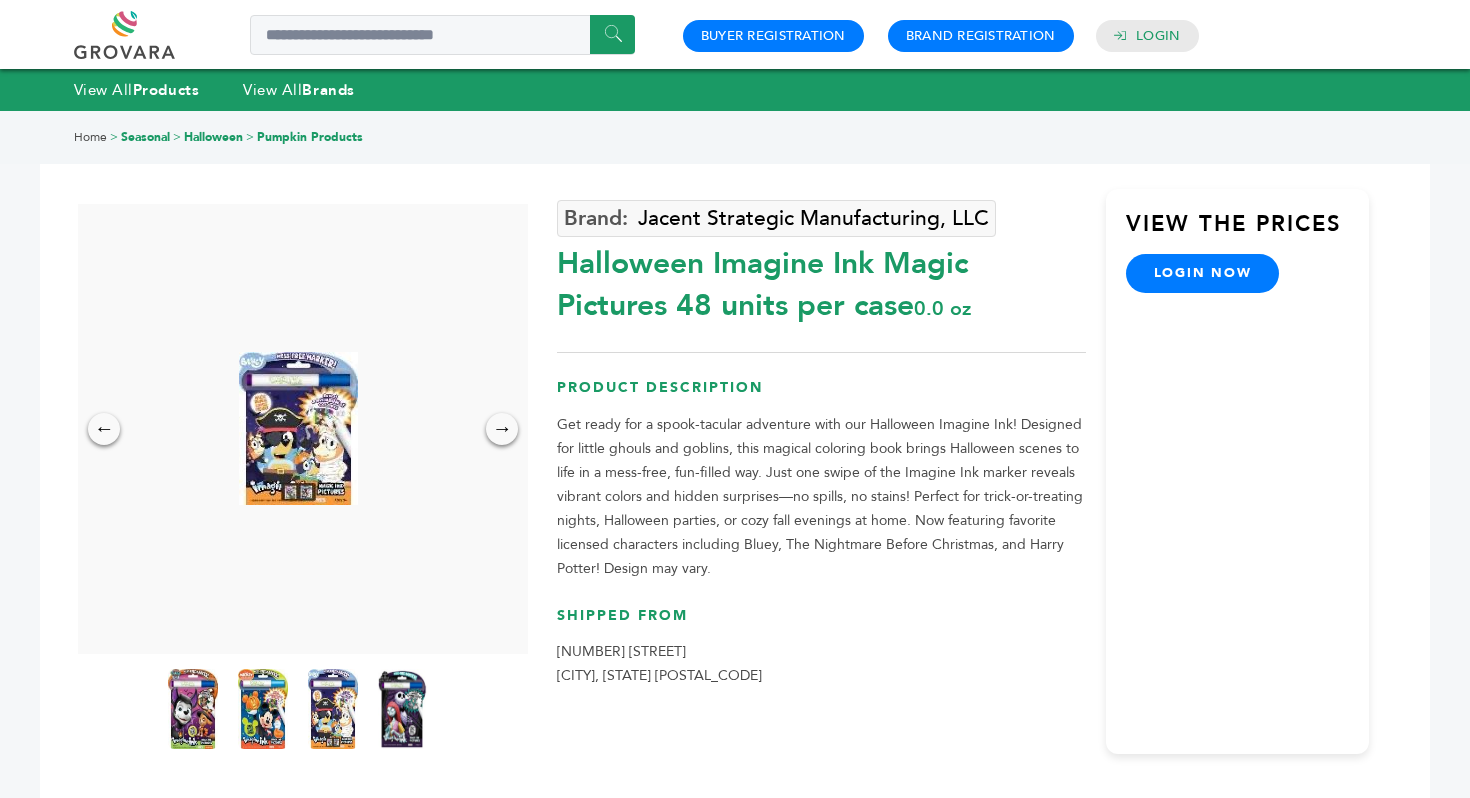 scroll, scrollTop: 0, scrollLeft: 0, axis: both 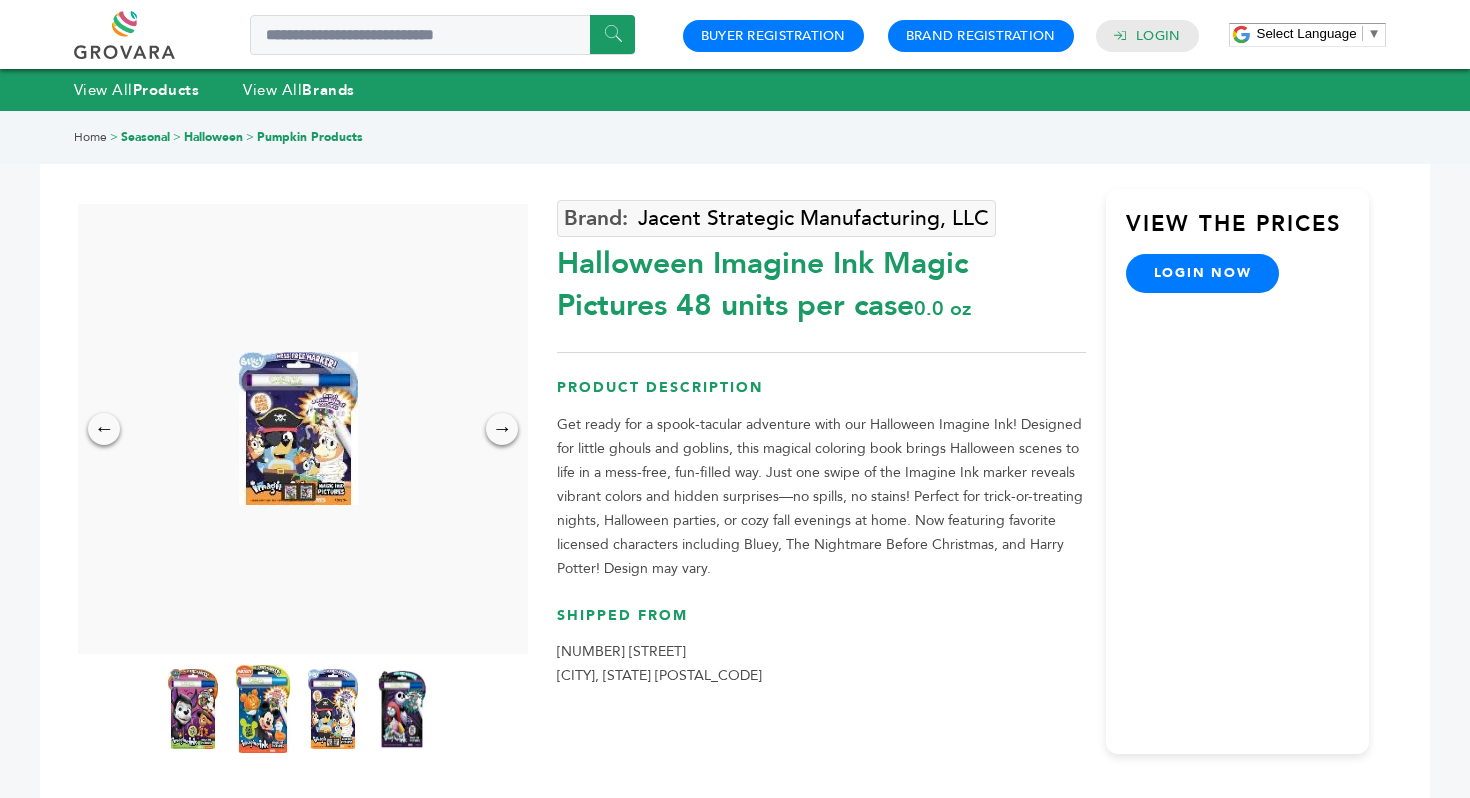 click at bounding box center [263, 709] 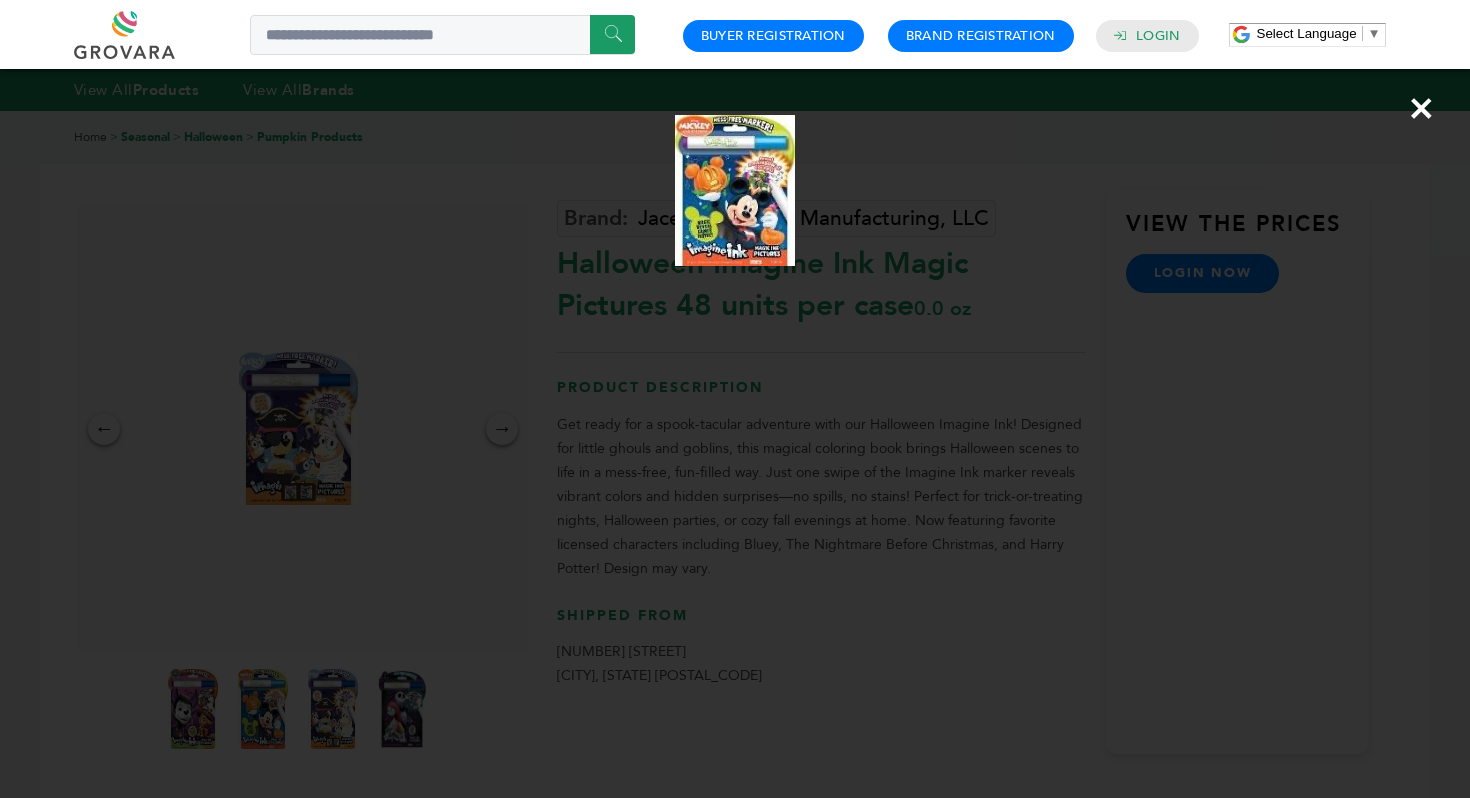click on "×" at bounding box center [735, 399] 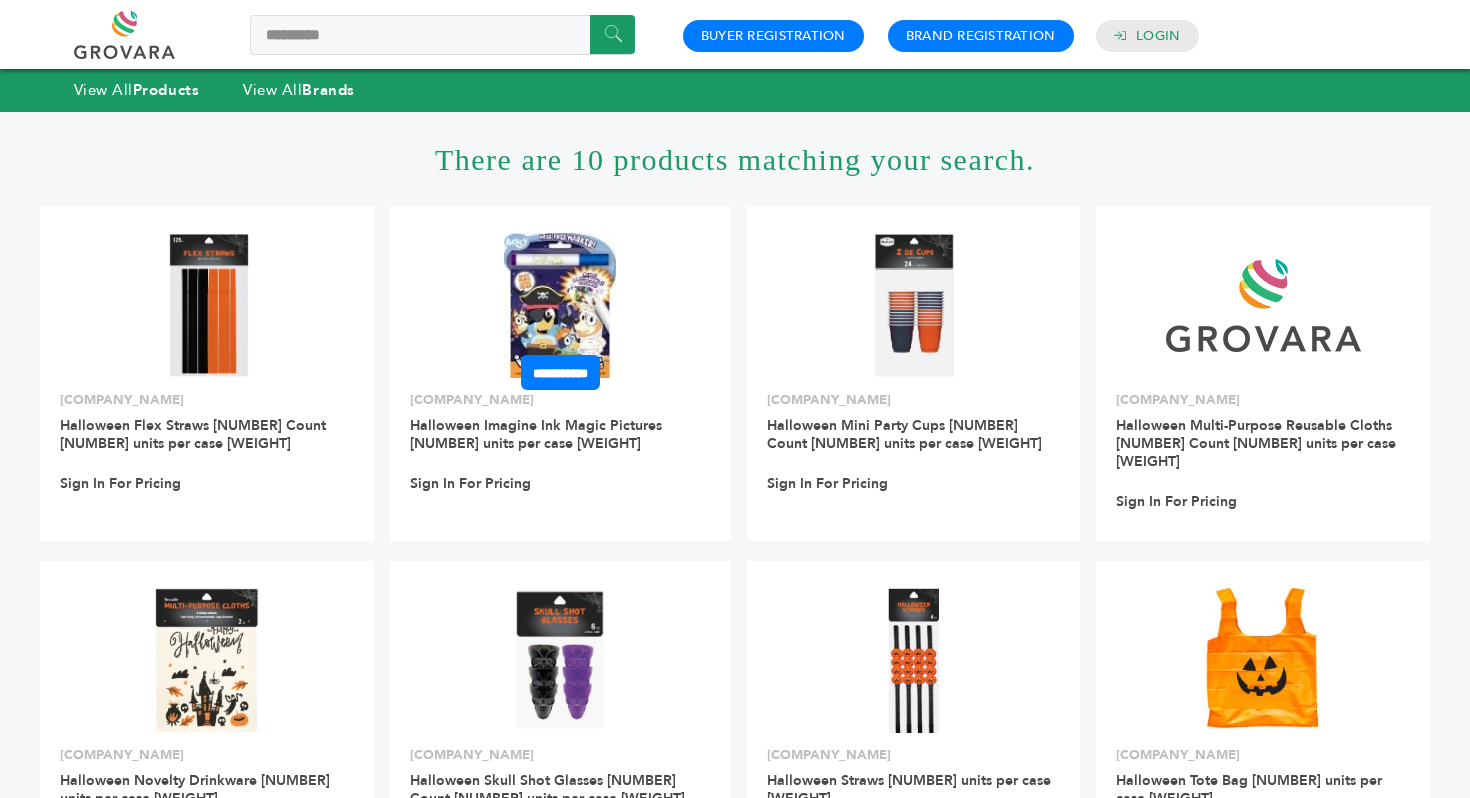scroll, scrollTop: 177, scrollLeft: 0, axis: vertical 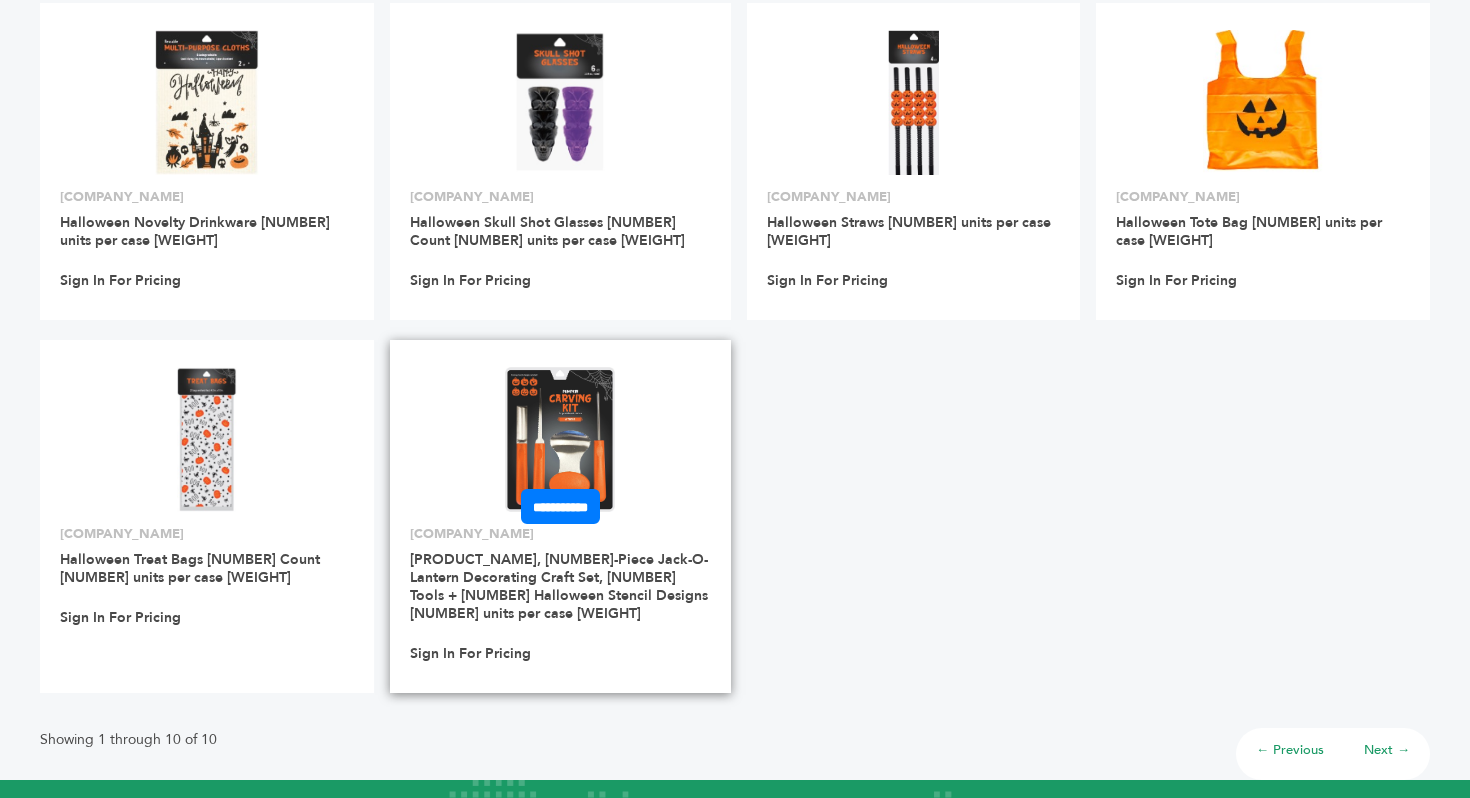click at bounding box center (560, 439) 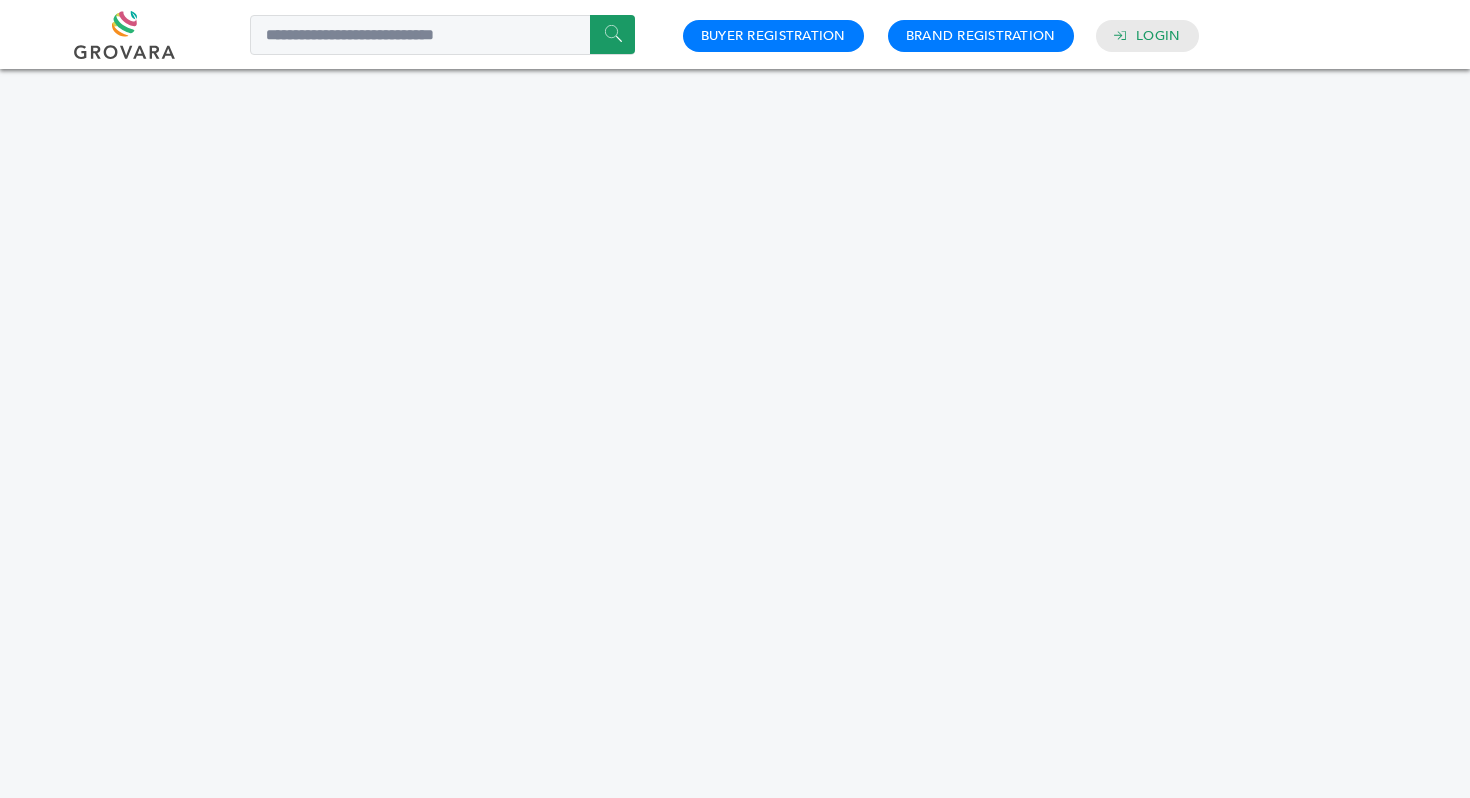 scroll, scrollTop: 0, scrollLeft: 0, axis: both 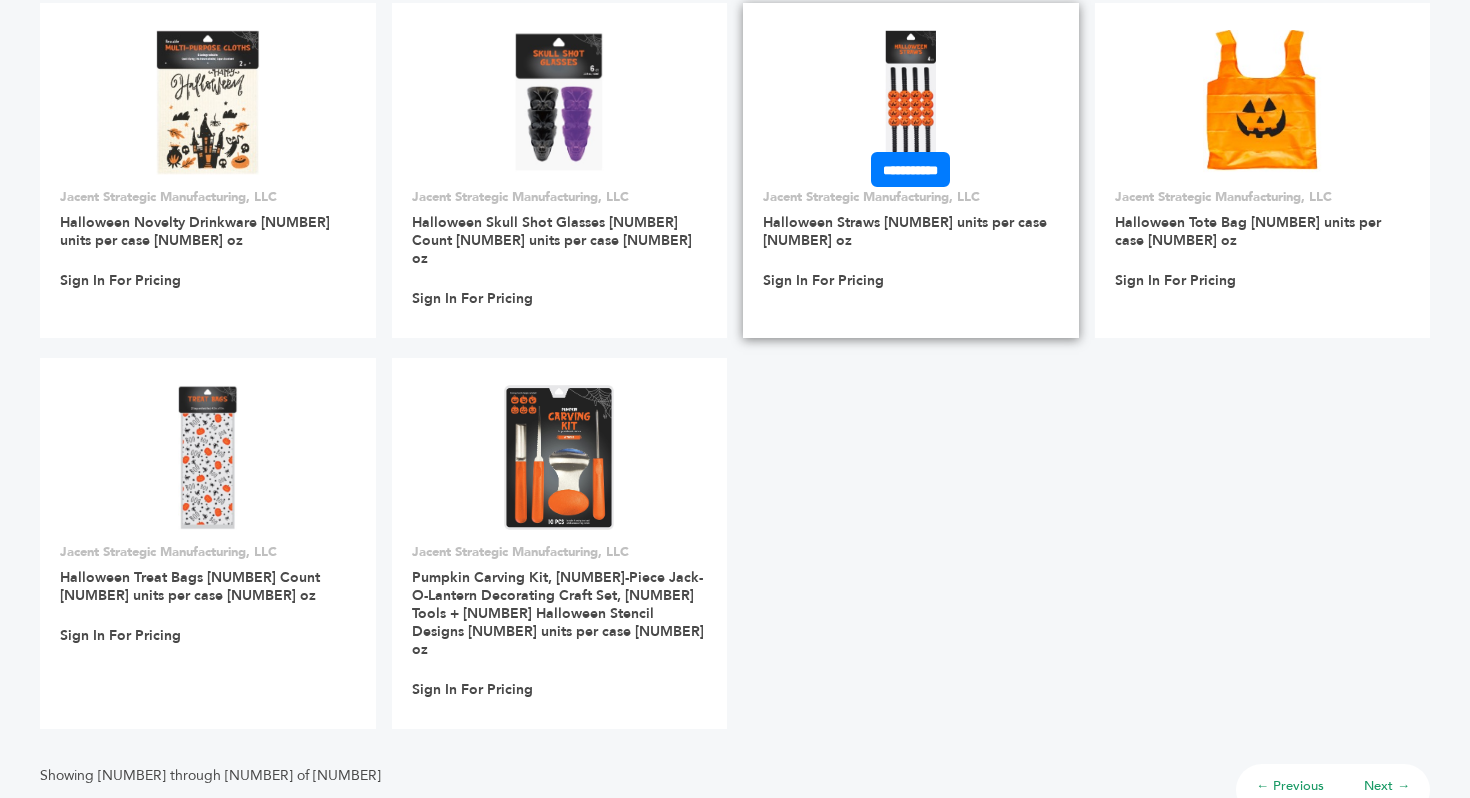 click at bounding box center (910, 102) 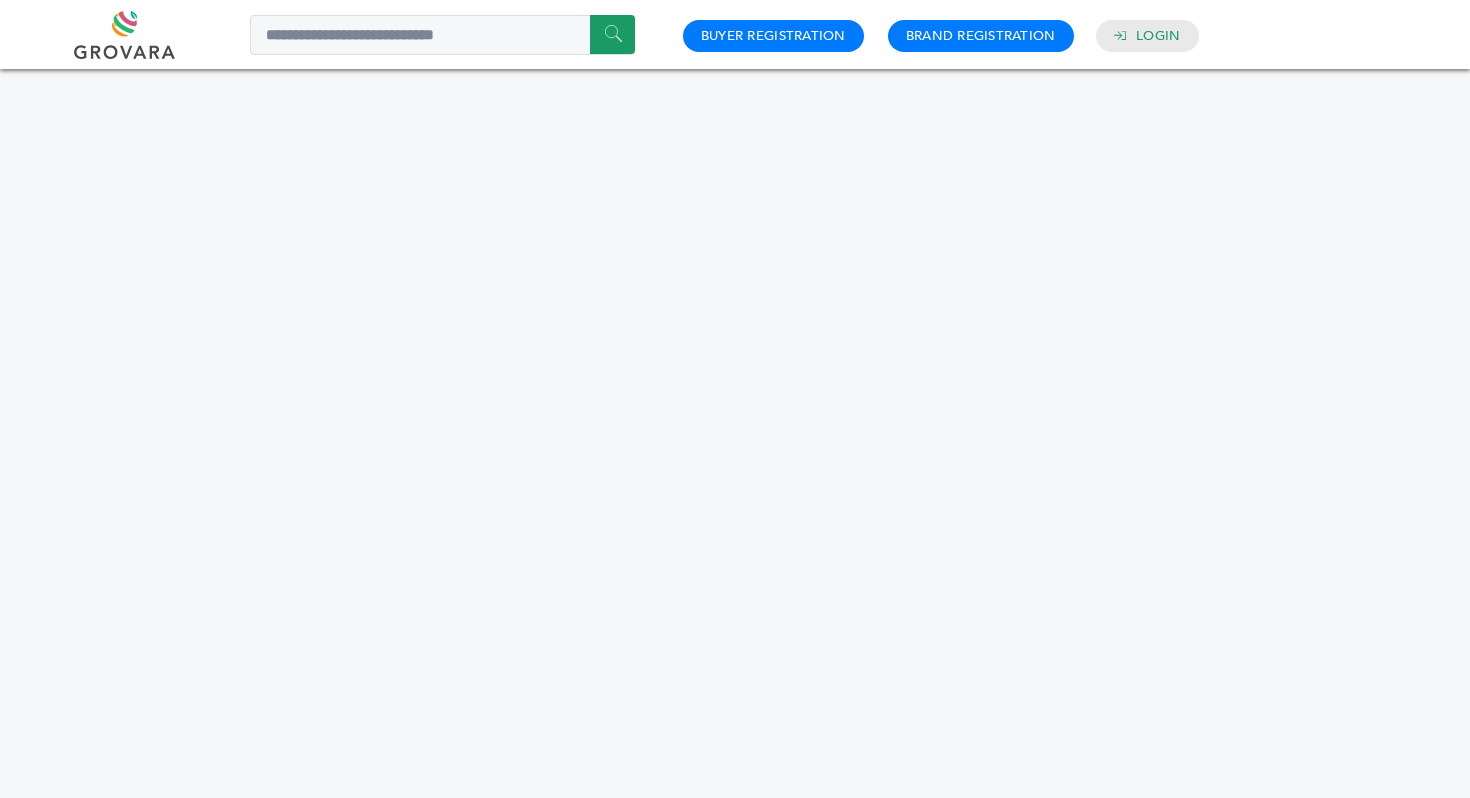 scroll, scrollTop: 0, scrollLeft: 0, axis: both 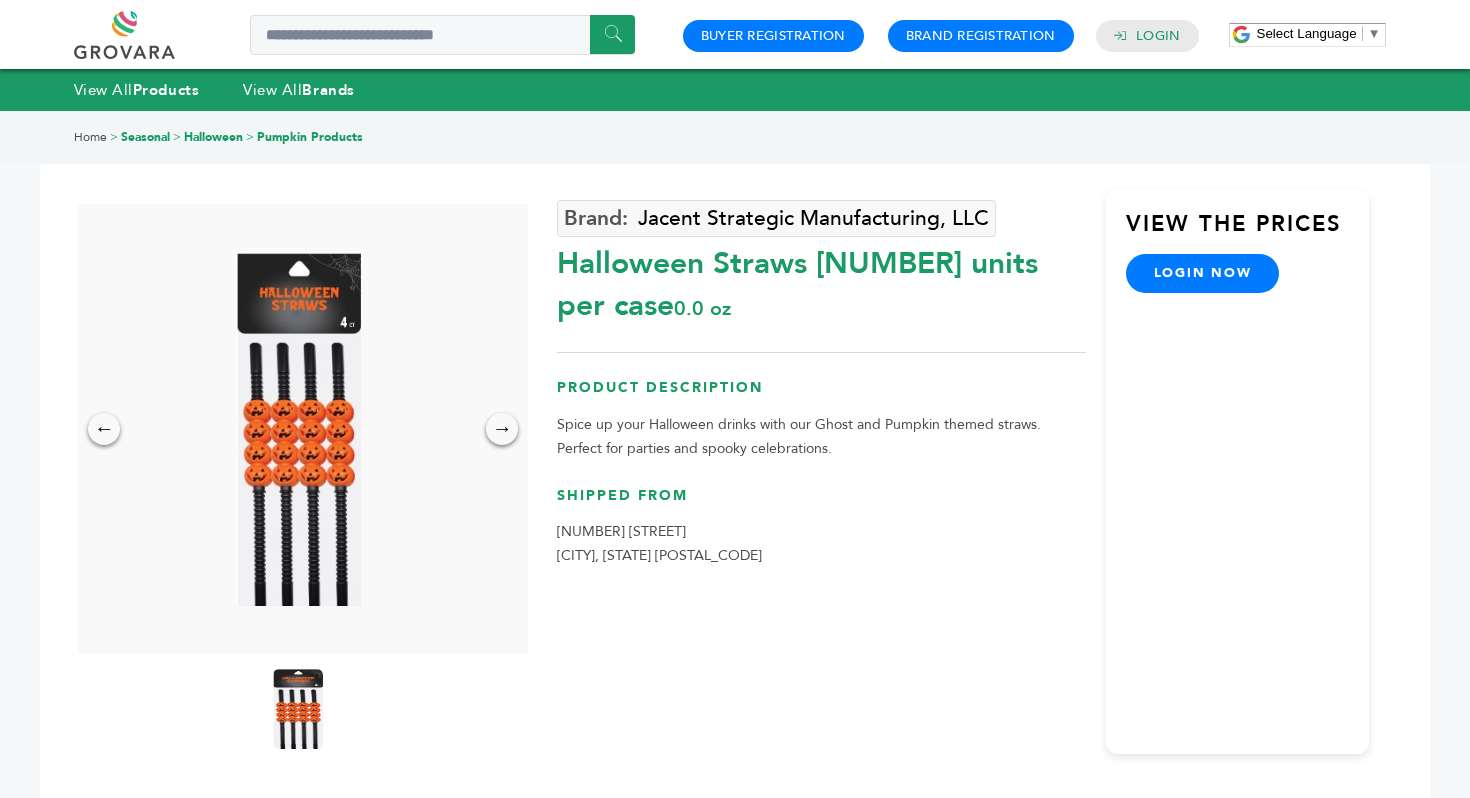 click at bounding box center [298, 429] 